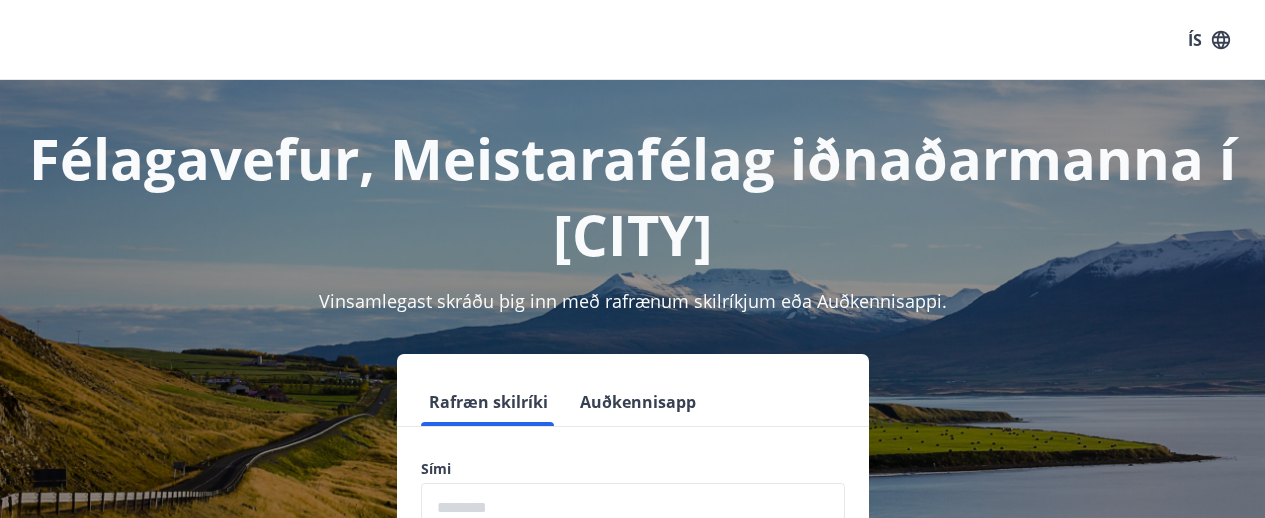 scroll, scrollTop: 245, scrollLeft: 0, axis: vertical 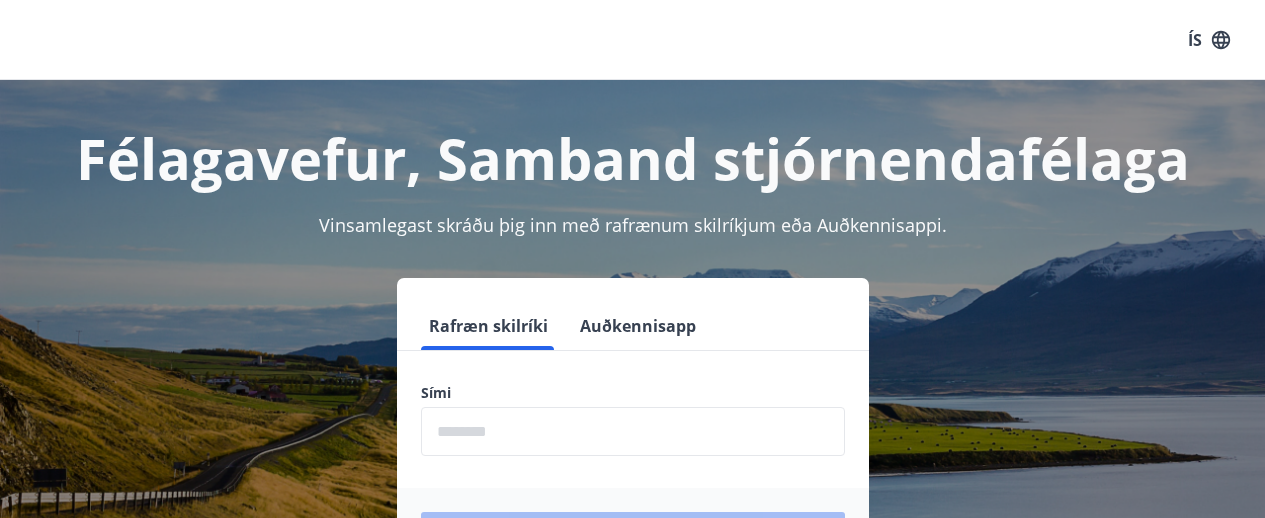click at bounding box center [633, 431] 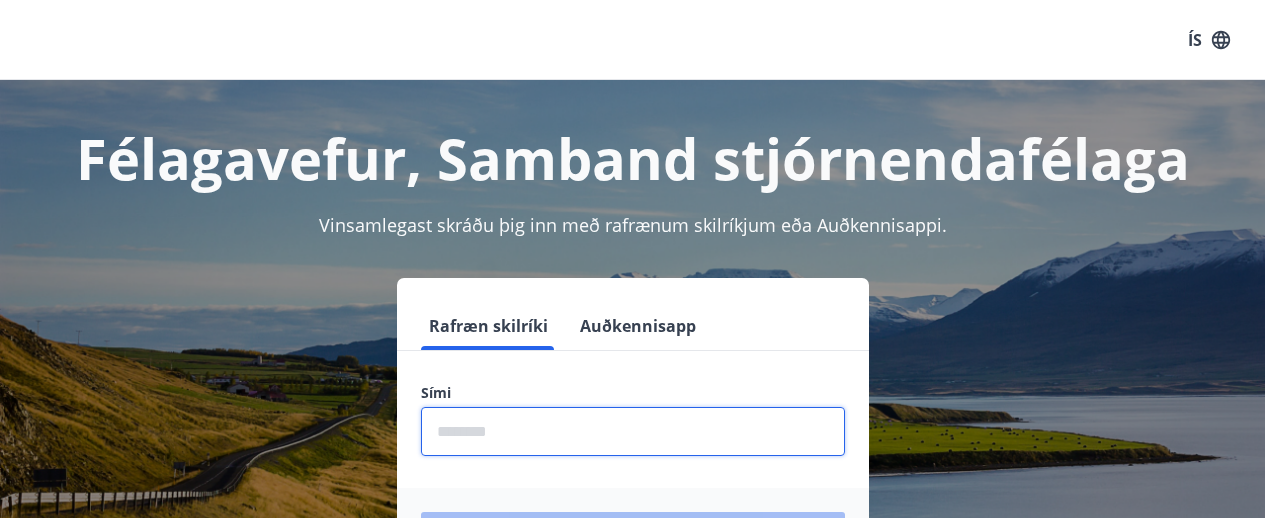 type on "********" 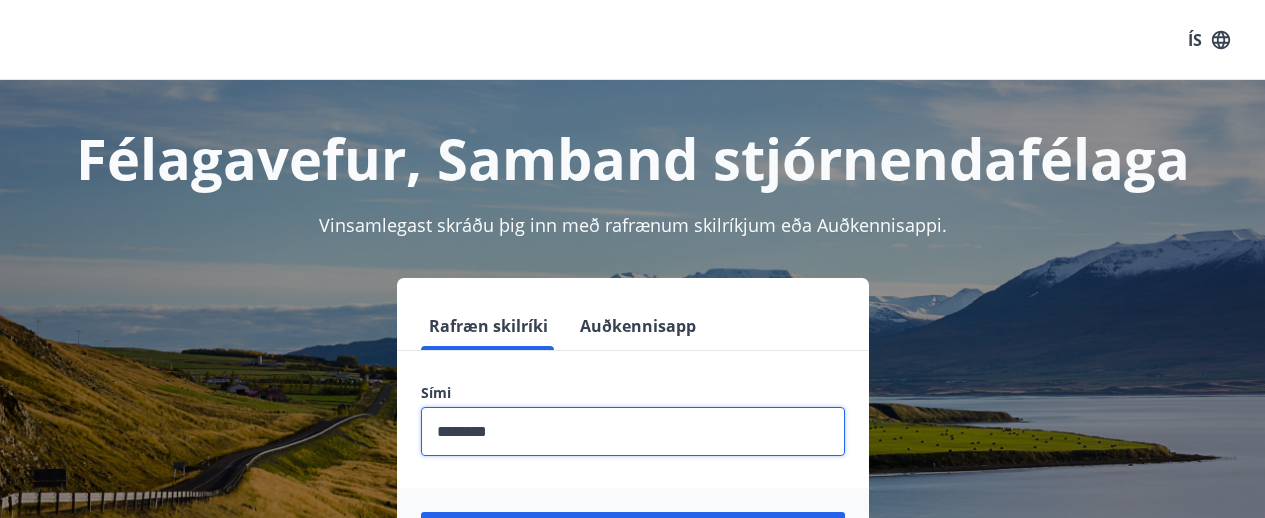 scroll, scrollTop: 248, scrollLeft: 0, axis: vertical 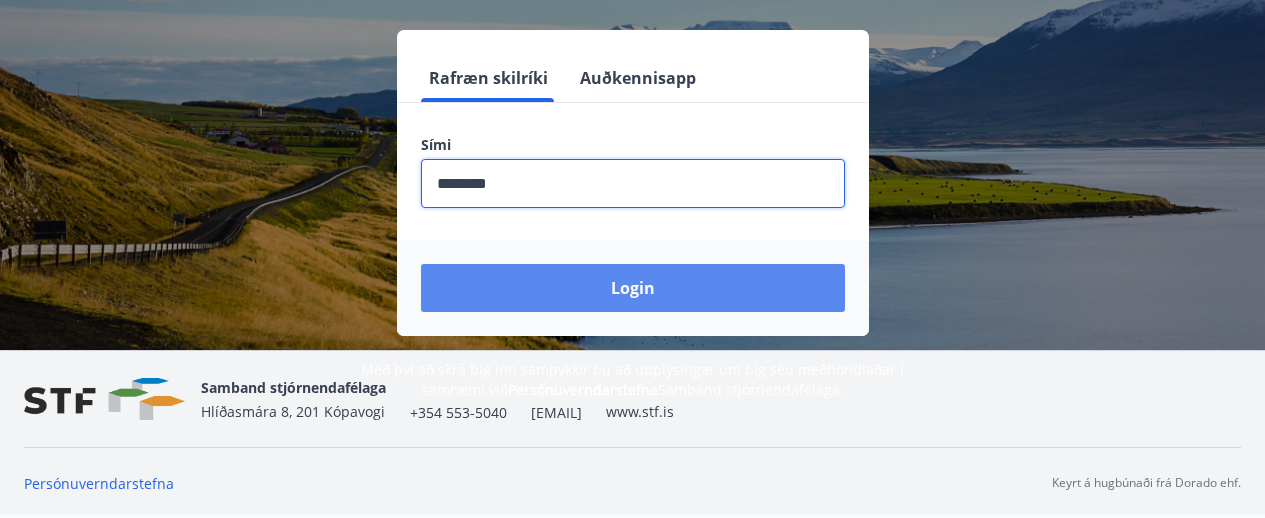 click on "Login" at bounding box center (633, 288) 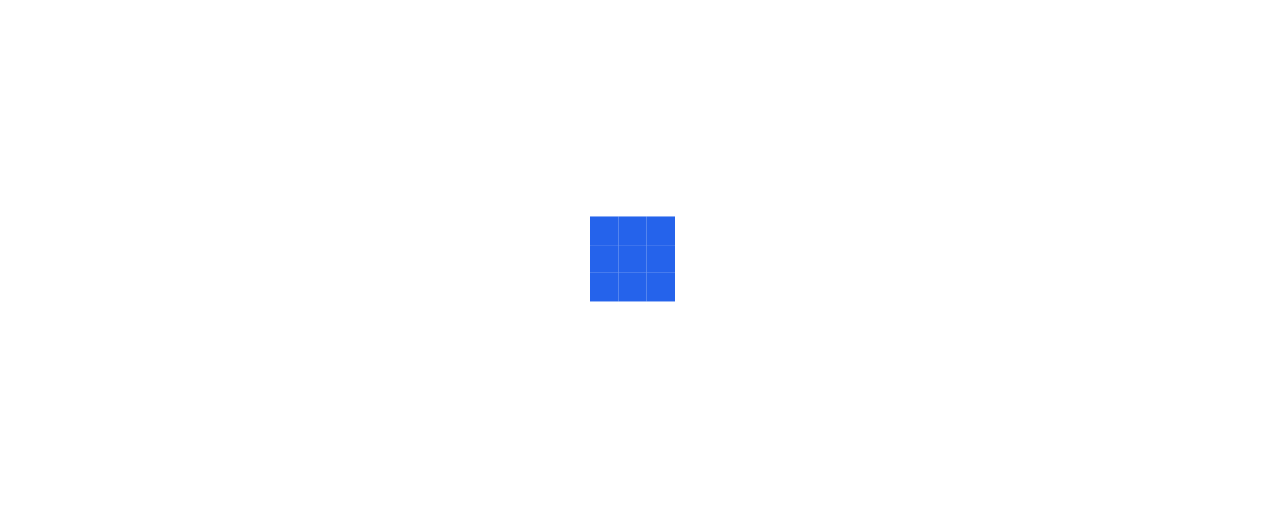 scroll, scrollTop: 0, scrollLeft: 0, axis: both 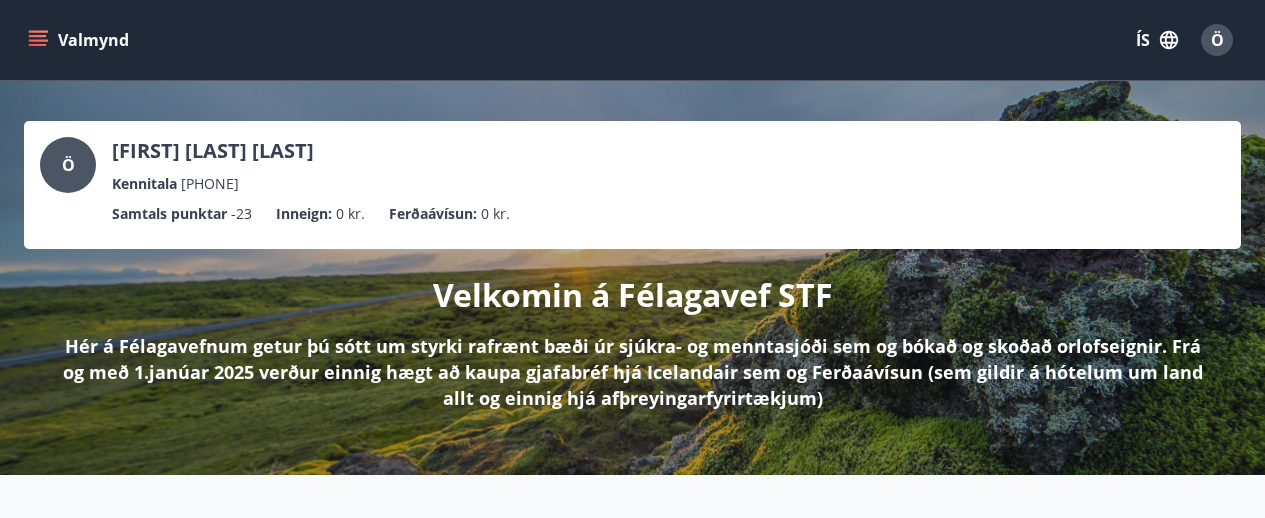 click at bounding box center [38, 40] 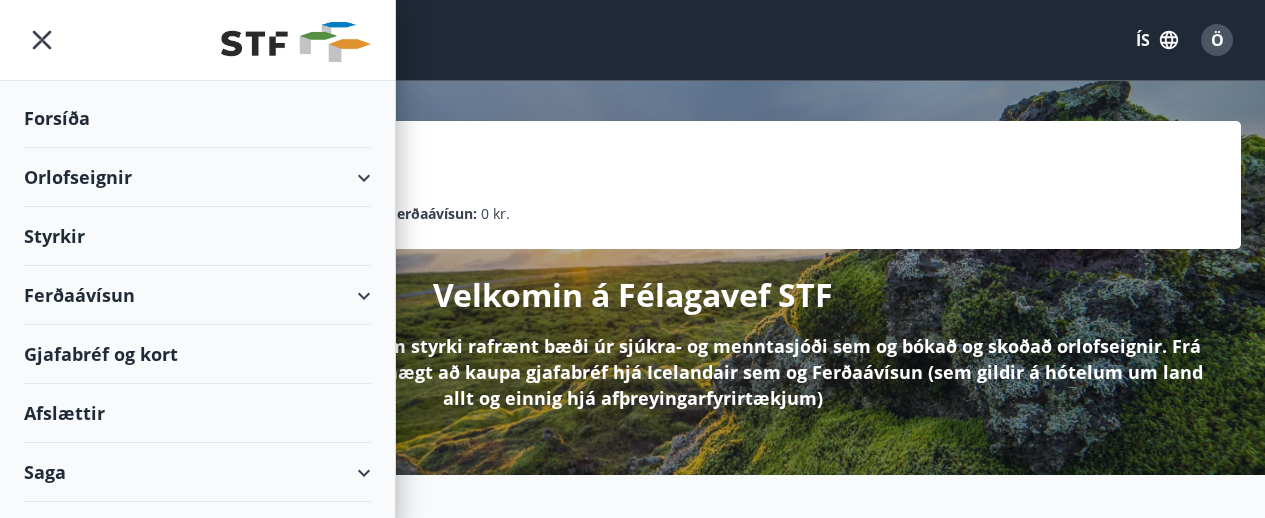 click on "Orlofseignir" at bounding box center (197, 177) 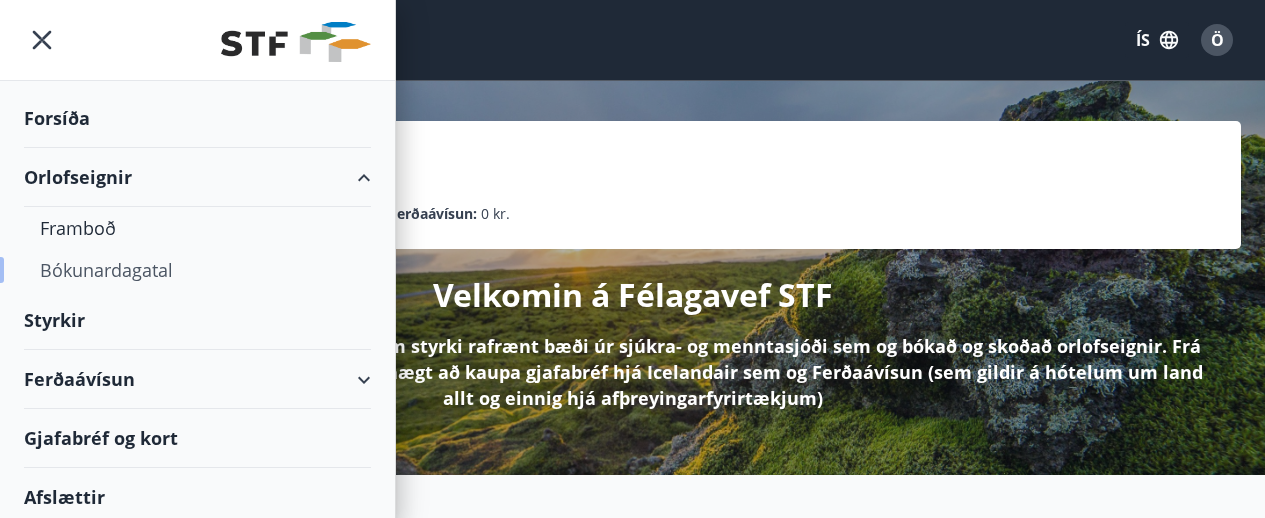 click on "Bókunardagatal" at bounding box center [197, 270] 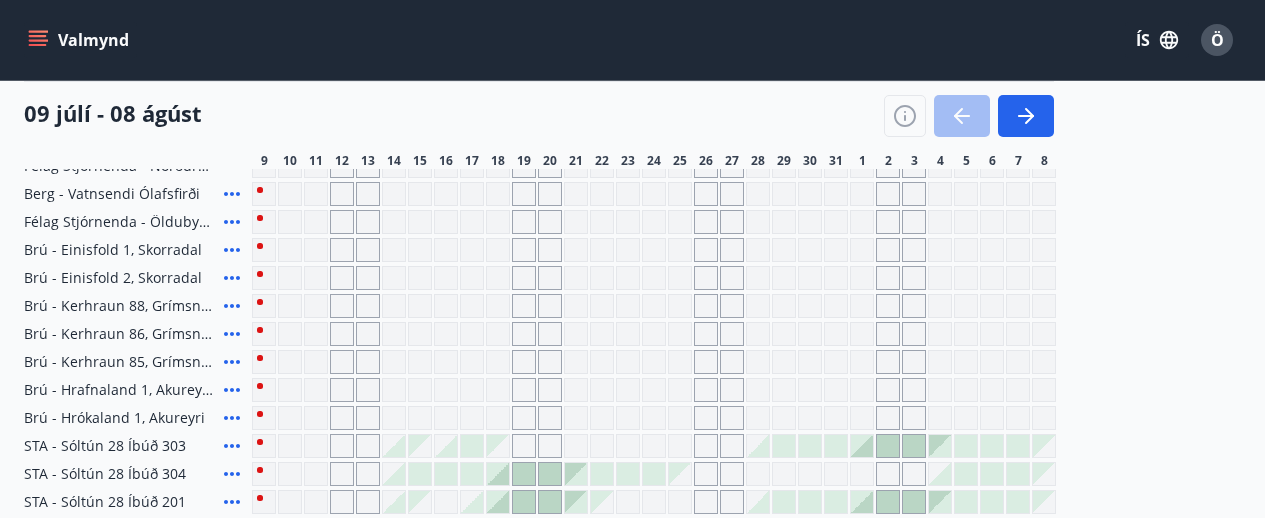 scroll, scrollTop: 600, scrollLeft: 0, axis: vertical 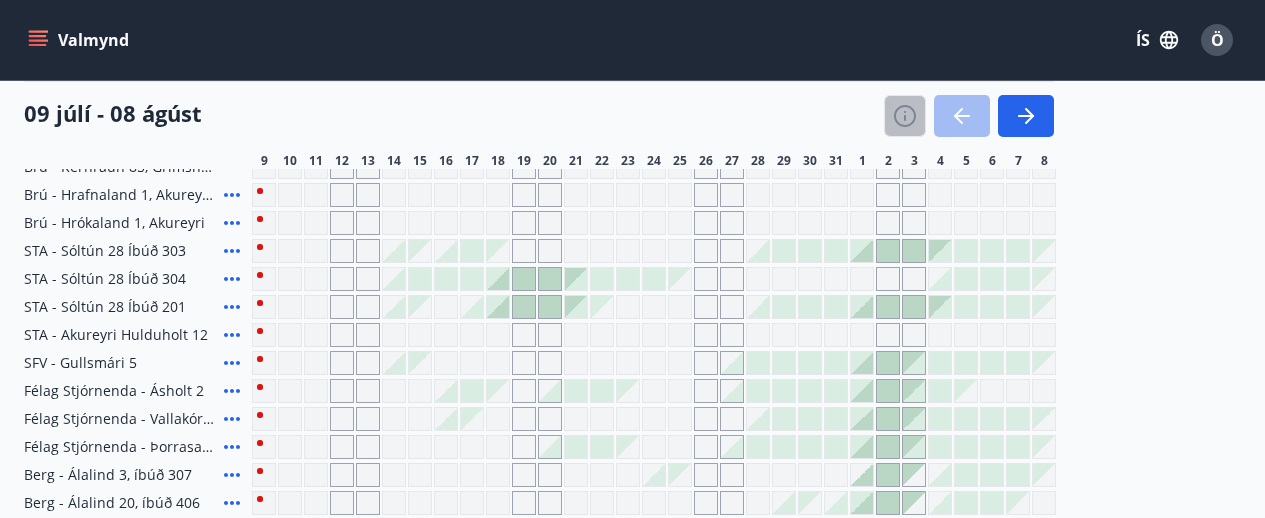 click at bounding box center (905, 116) 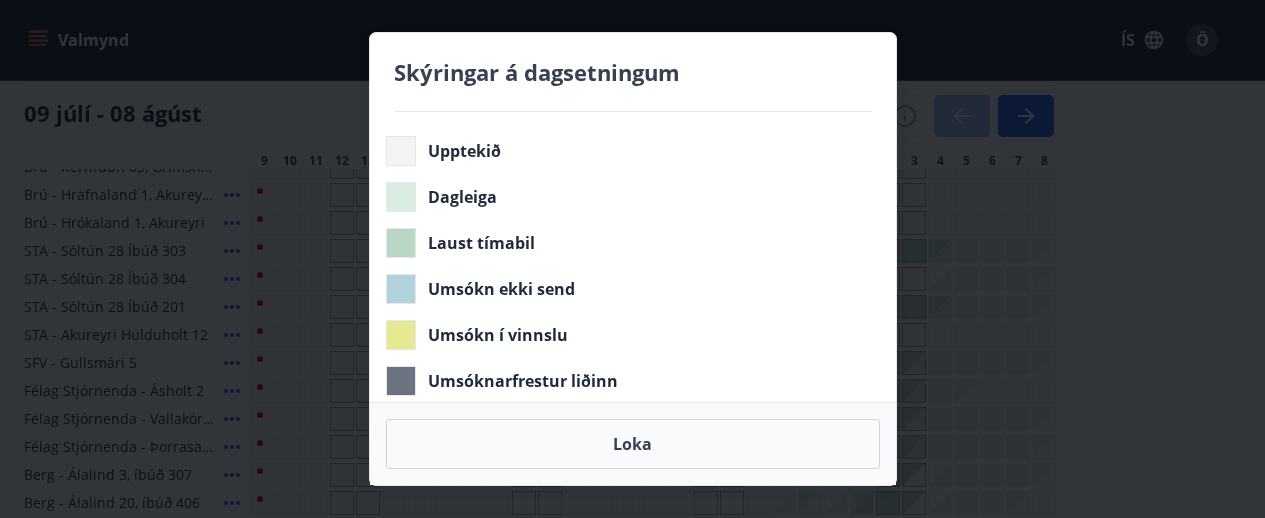 scroll, scrollTop: 629, scrollLeft: 0, axis: vertical 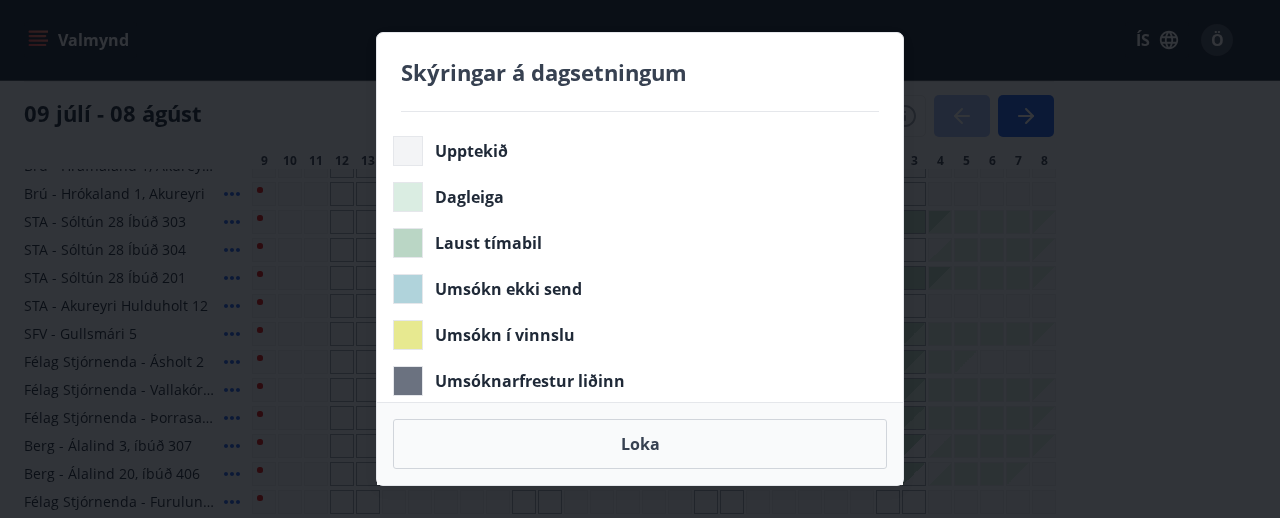 click on "Skýringar á dagsetningum Upptekið Dagleiga Laust tímabil Umsókn ekki send Umsókn í vinnslu Umsóknarfrestur liðinn Ógreitt Greitt Komu / Brottfarardagur Loka" at bounding box center (640, 259) 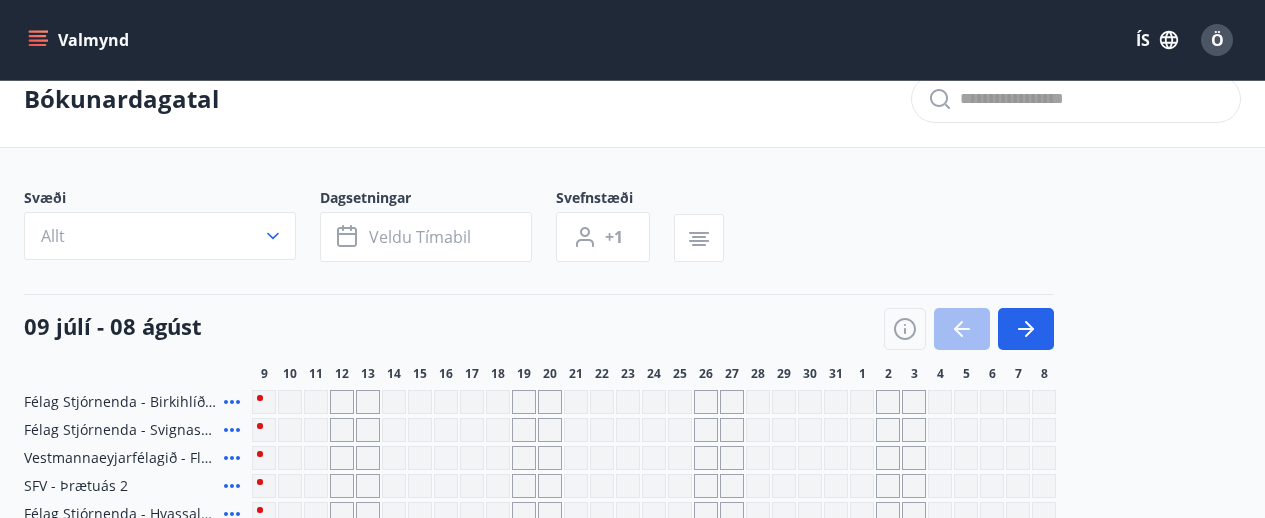 scroll, scrollTop: 329, scrollLeft: 0, axis: vertical 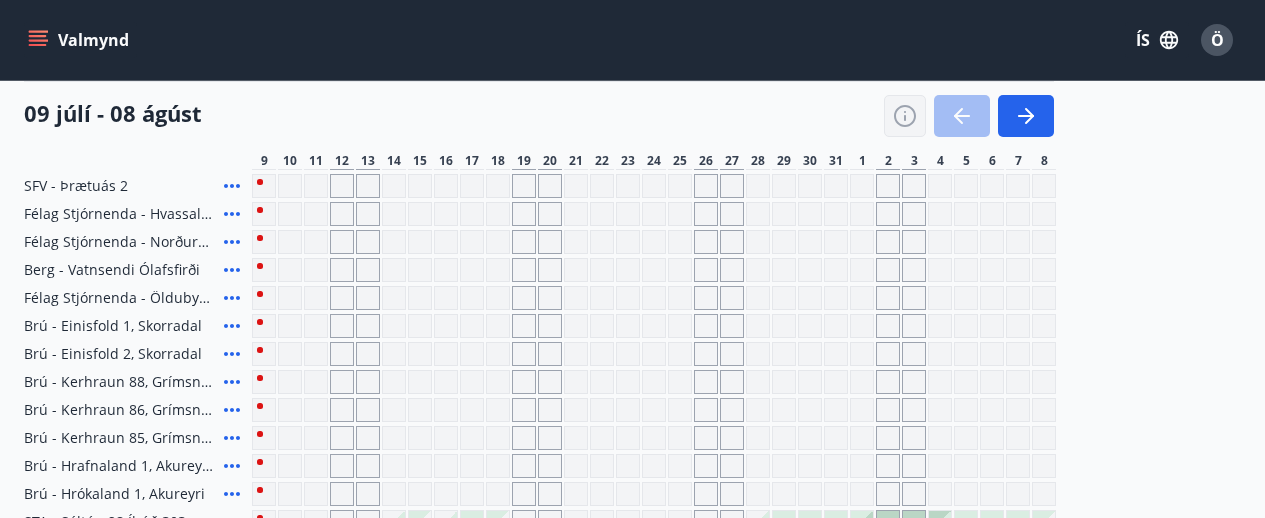 click at bounding box center (905, 116) 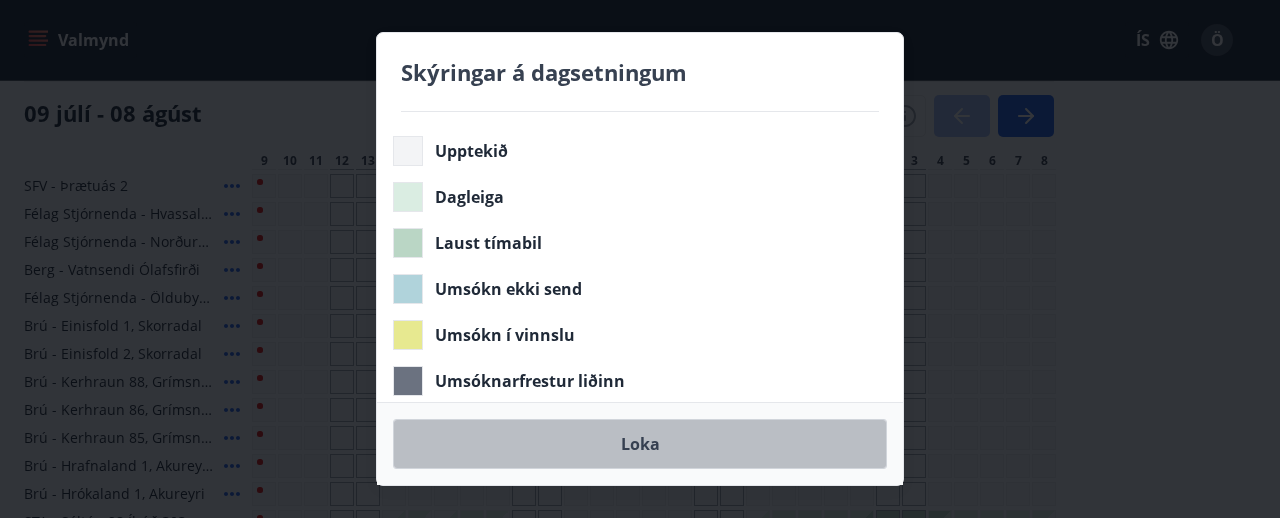 click on "Loka" at bounding box center (640, 444) 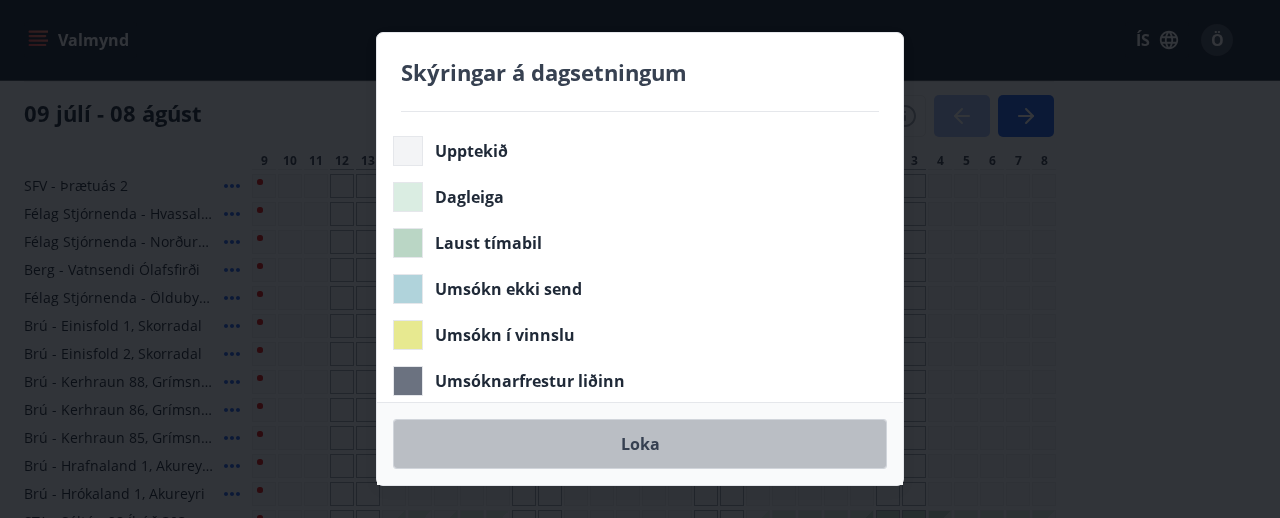 click on "Loka" at bounding box center (640, 444) 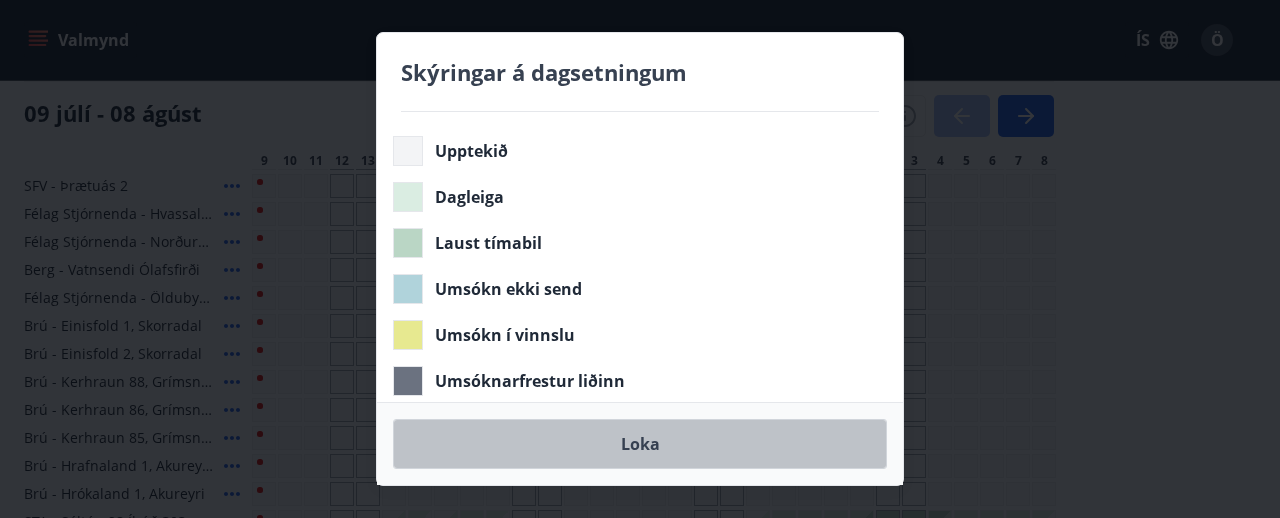 click on "Loka" at bounding box center [640, 444] 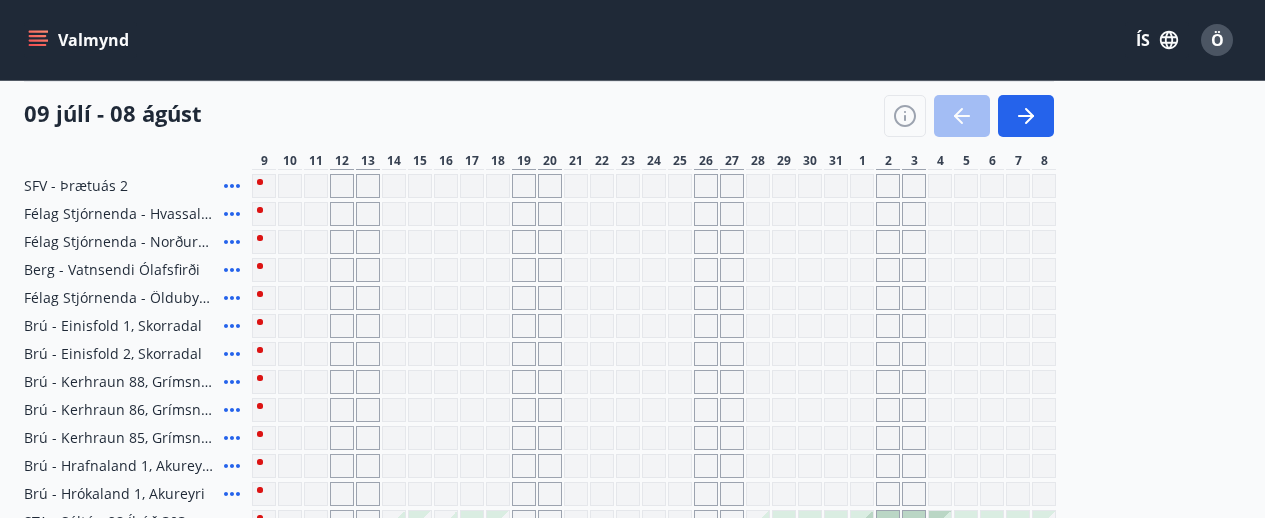 scroll, scrollTop: 29, scrollLeft: 0, axis: vertical 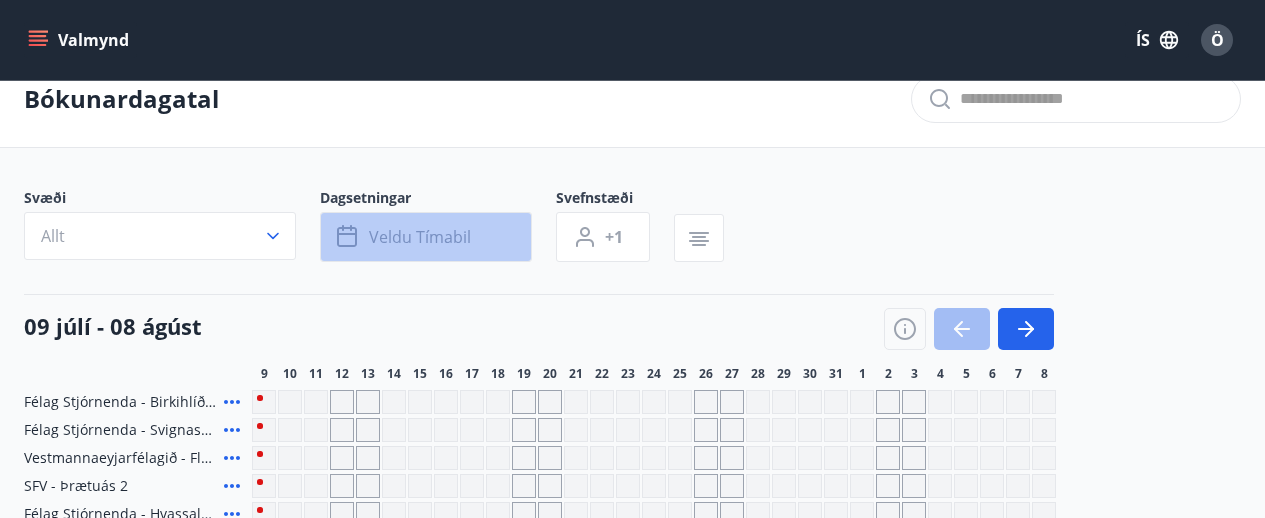 click on "Veldu tímabil" at bounding box center [420, 237] 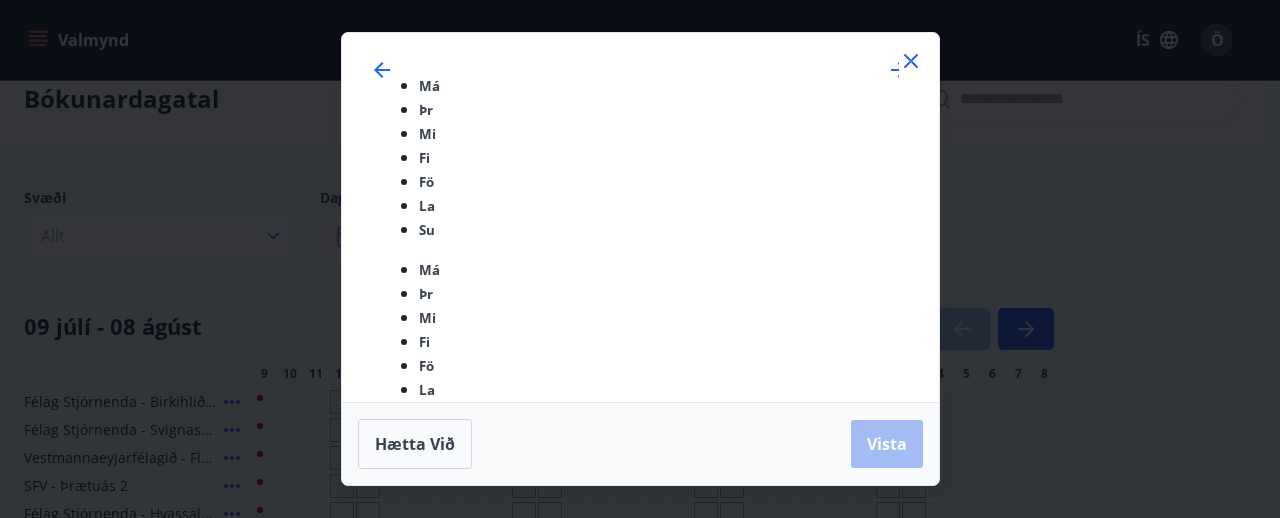 click on "9" at bounding box center (470, 875) 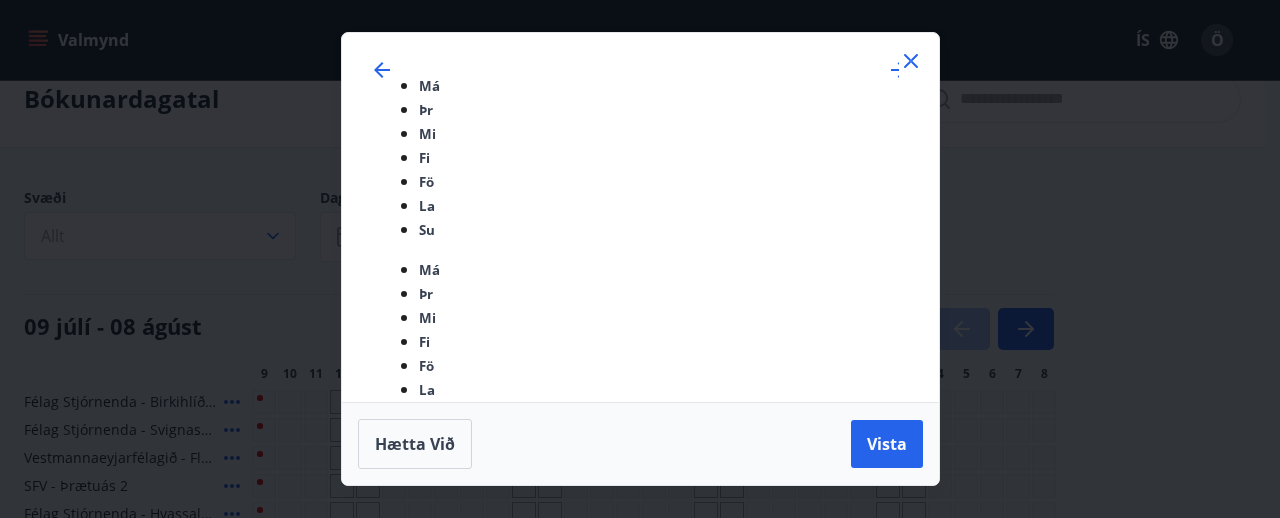 click on "14" at bounding box center [398, 911] 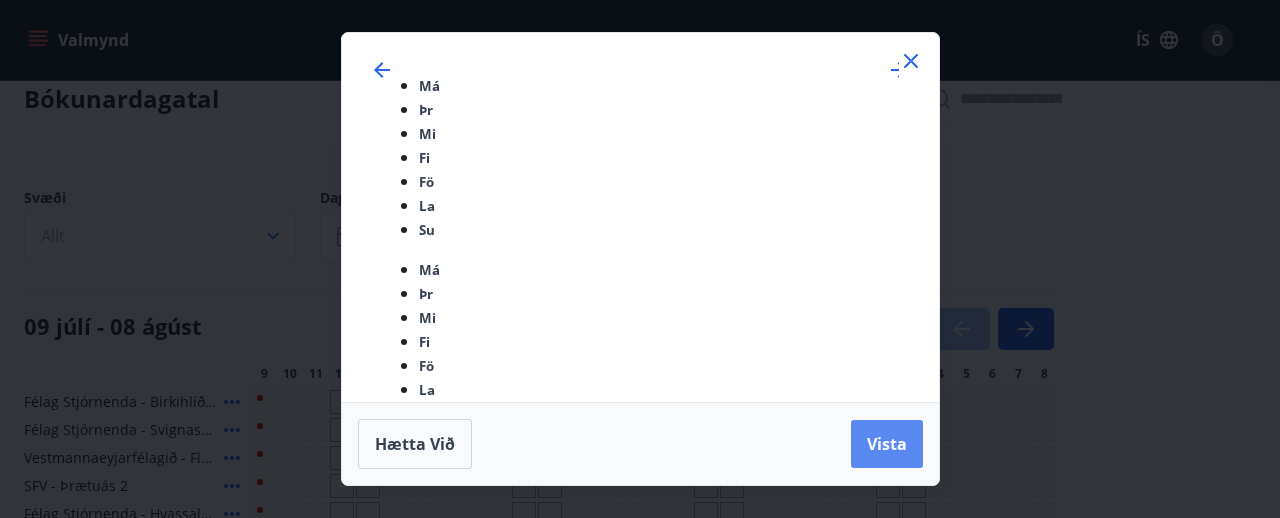 click on "Vista" at bounding box center (887, 444) 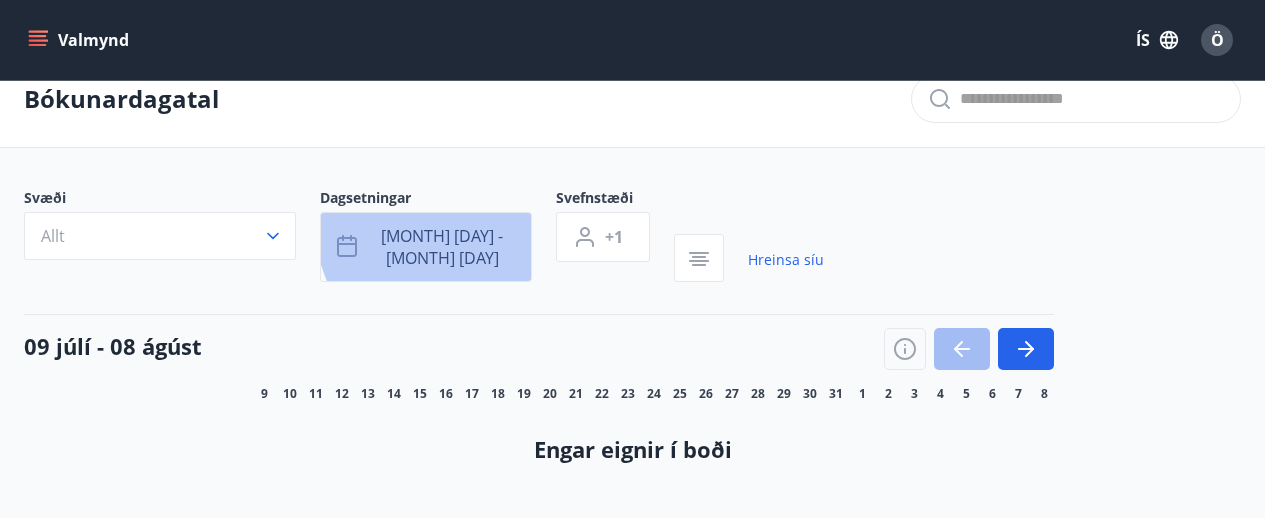 click on "júl 09 - júl 14" at bounding box center [442, 247] 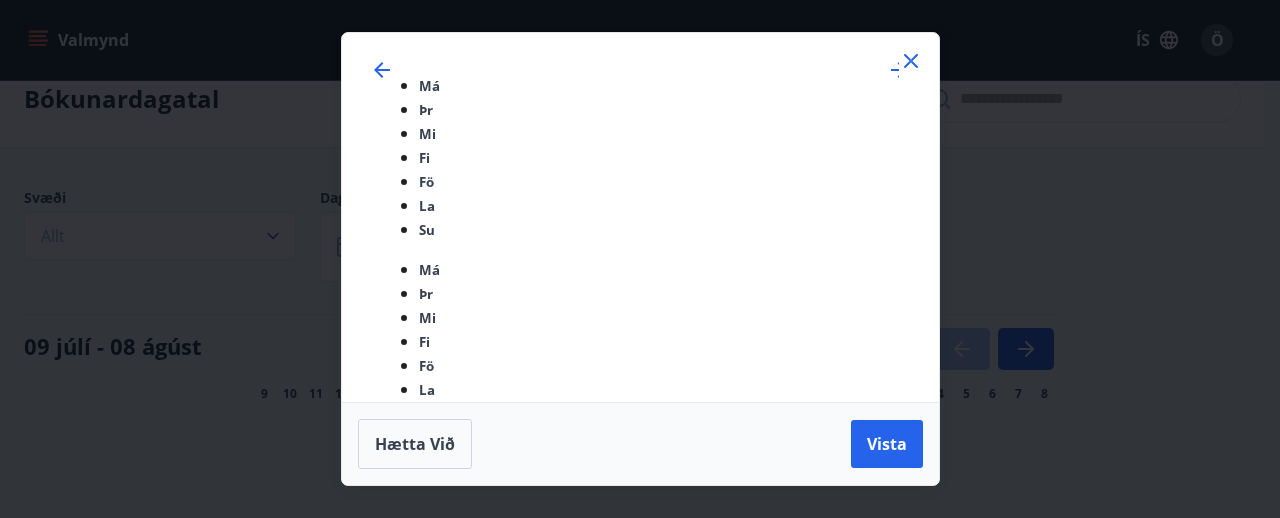click on "9" at bounding box center (470, 875) 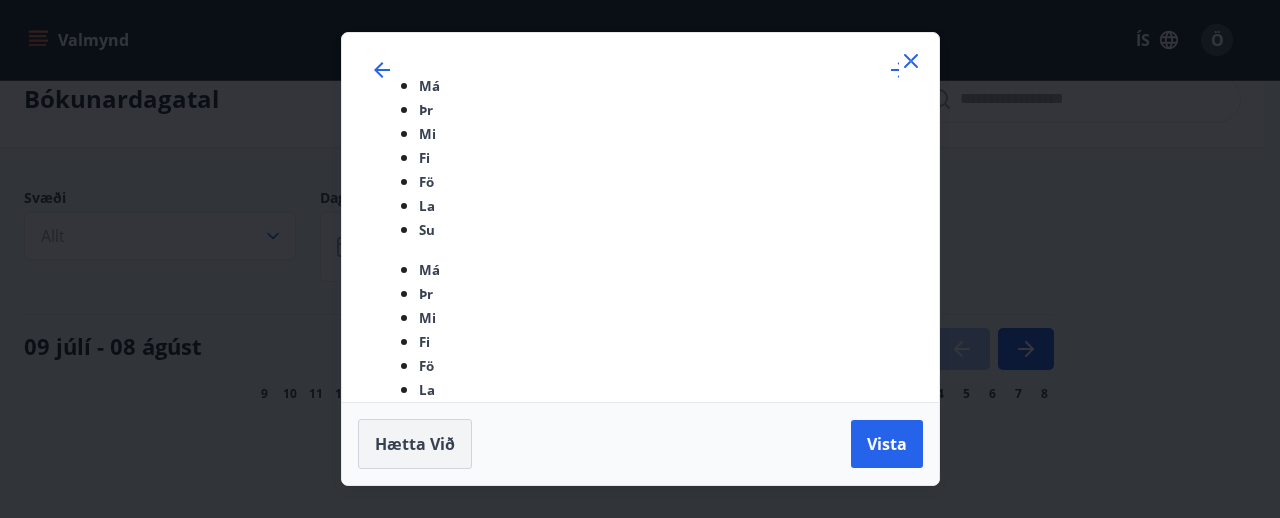 click on "Hætta við" at bounding box center (415, 444) 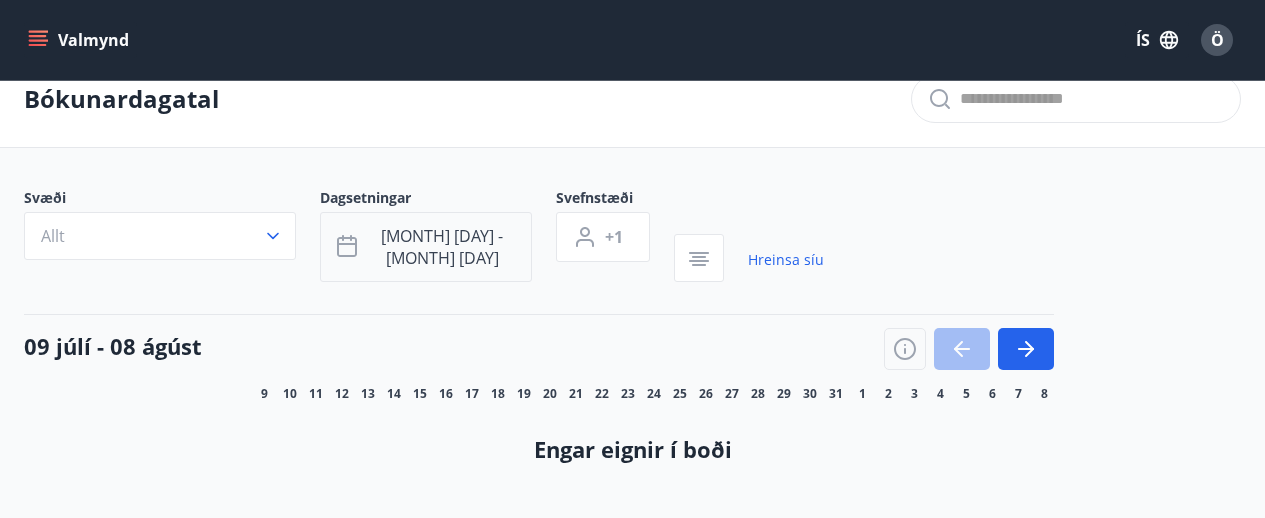 click on "júl 09 - júl 14" at bounding box center (442, 247) 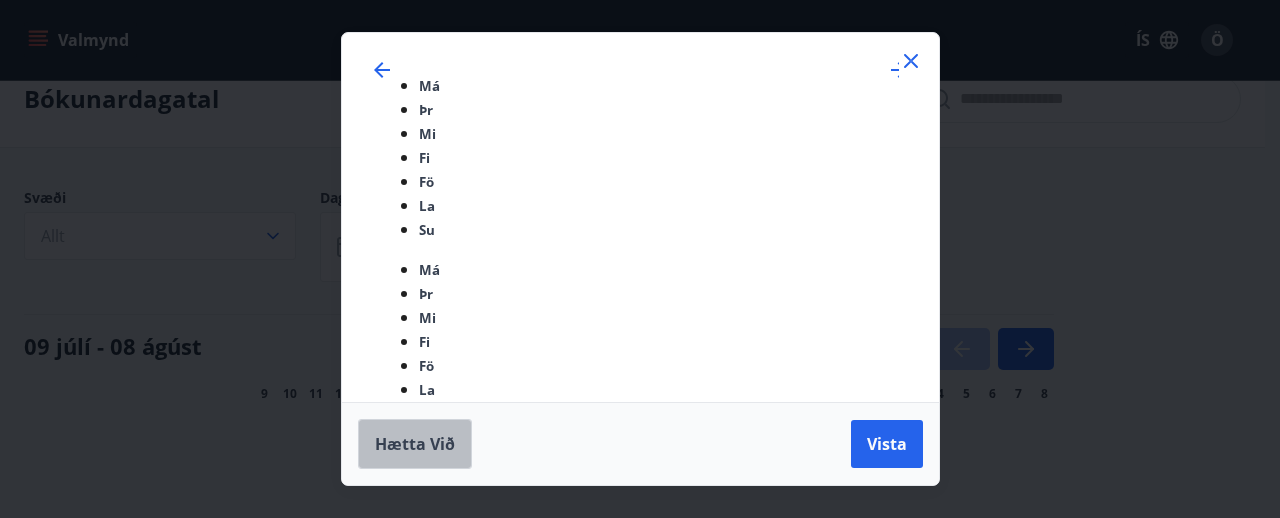 click on "Hætta við" at bounding box center (415, 444) 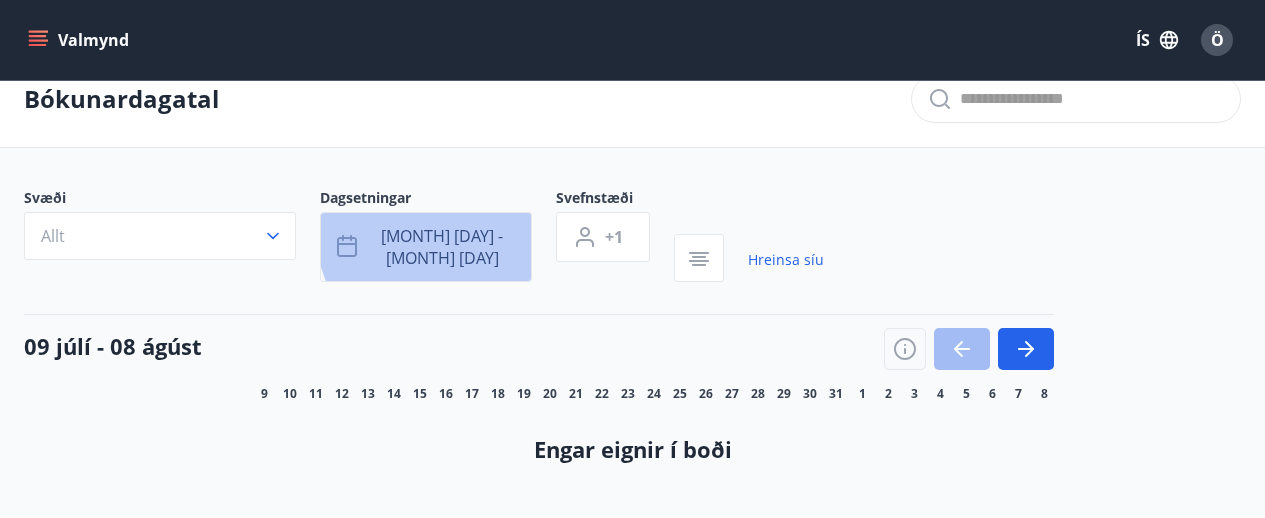 click on "júl 09 - júl 14" at bounding box center [426, 247] 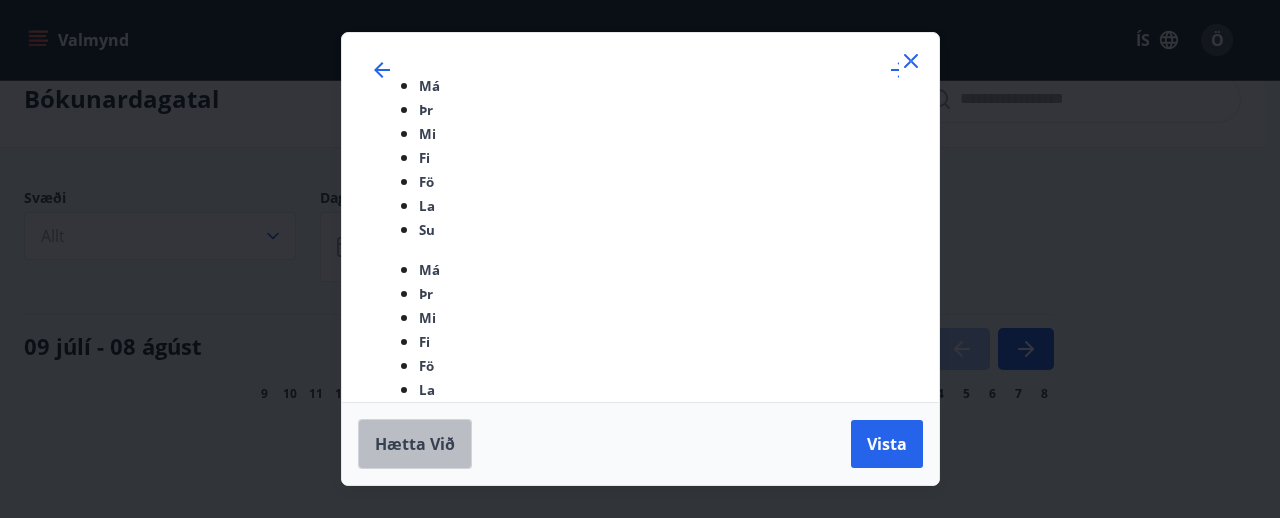 click on "Hætta við" at bounding box center (415, 444) 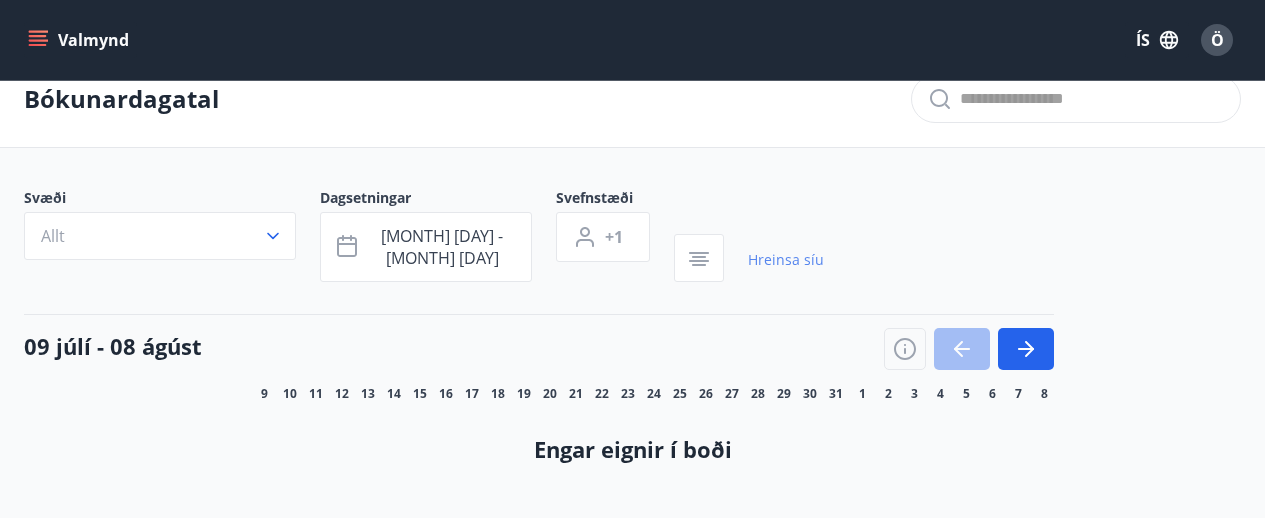 click on "Hreinsa síu" at bounding box center [786, 260] 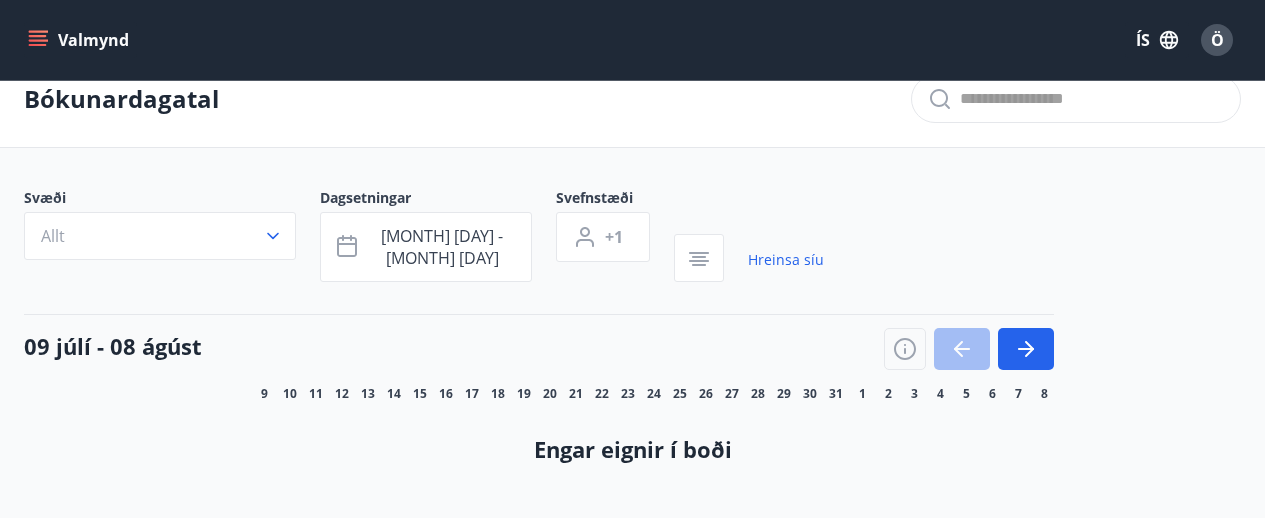click on "Svæði Allt Dagsetningar júl 09 - júl 14 Svefnstæði +1 Hreinsa síu" at bounding box center (632, 239) 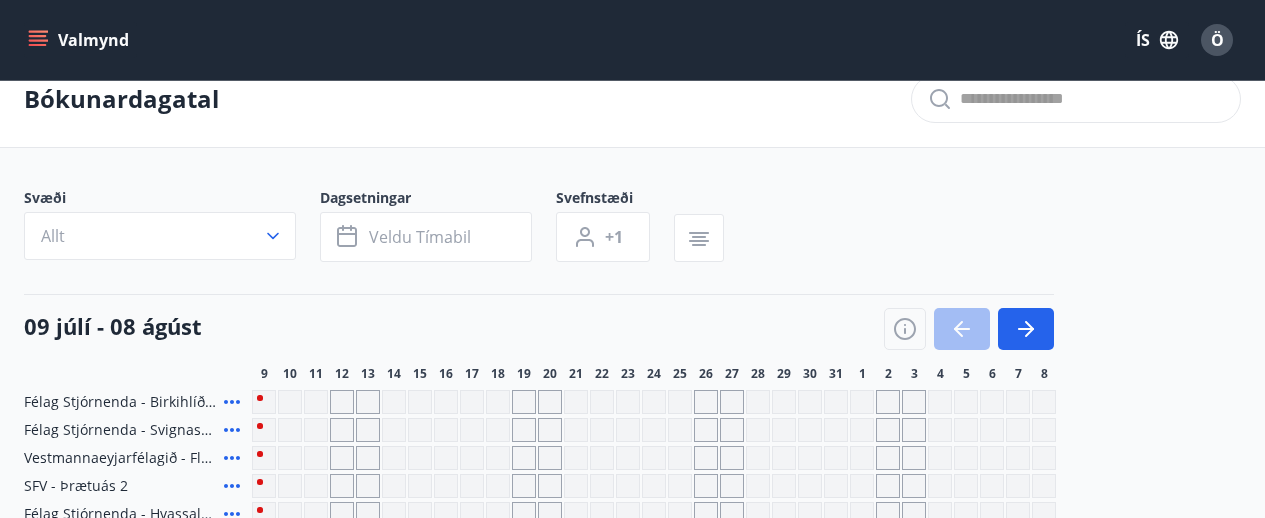 scroll, scrollTop: 329, scrollLeft: 0, axis: vertical 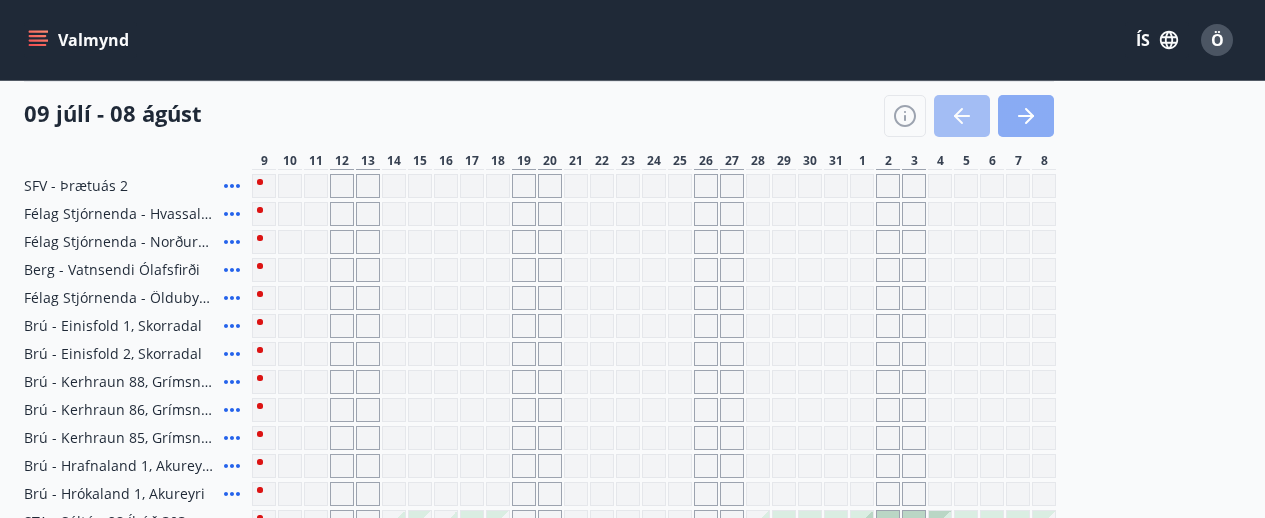 click at bounding box center (1026, 116) 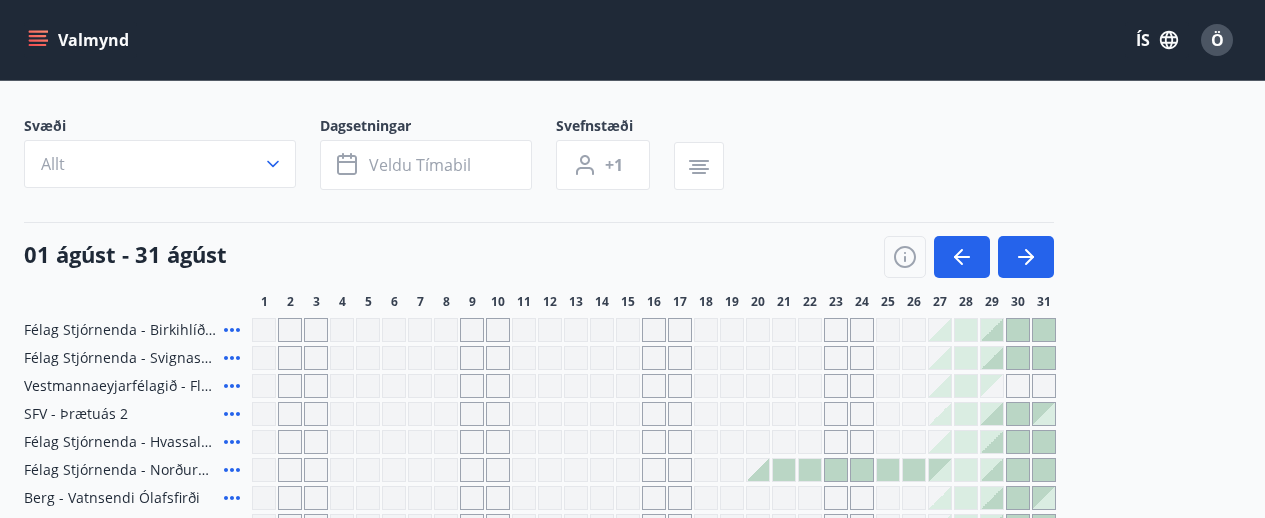 scroll, scrollTop: 329, scrollLeft: 0, axis: vertical 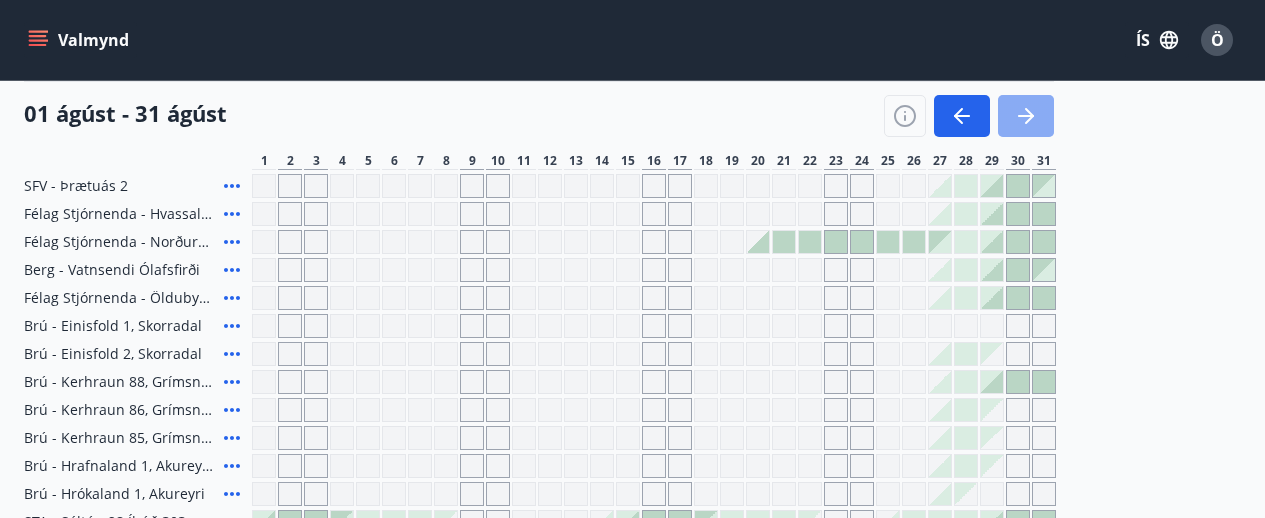 click at bounding box center (1026, 116) 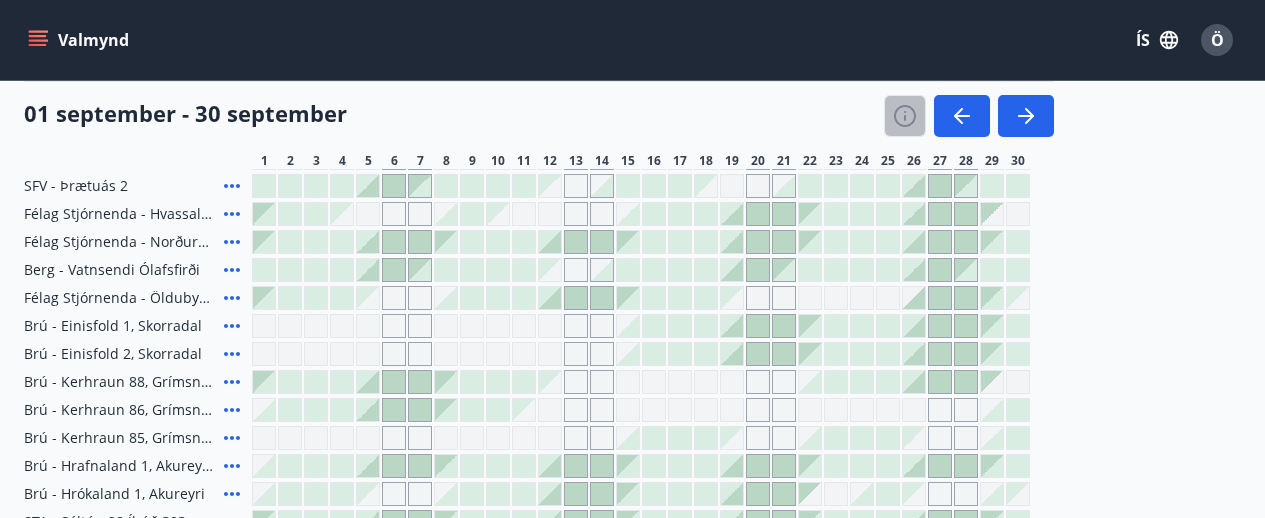 click at bounding box center (905, 116) 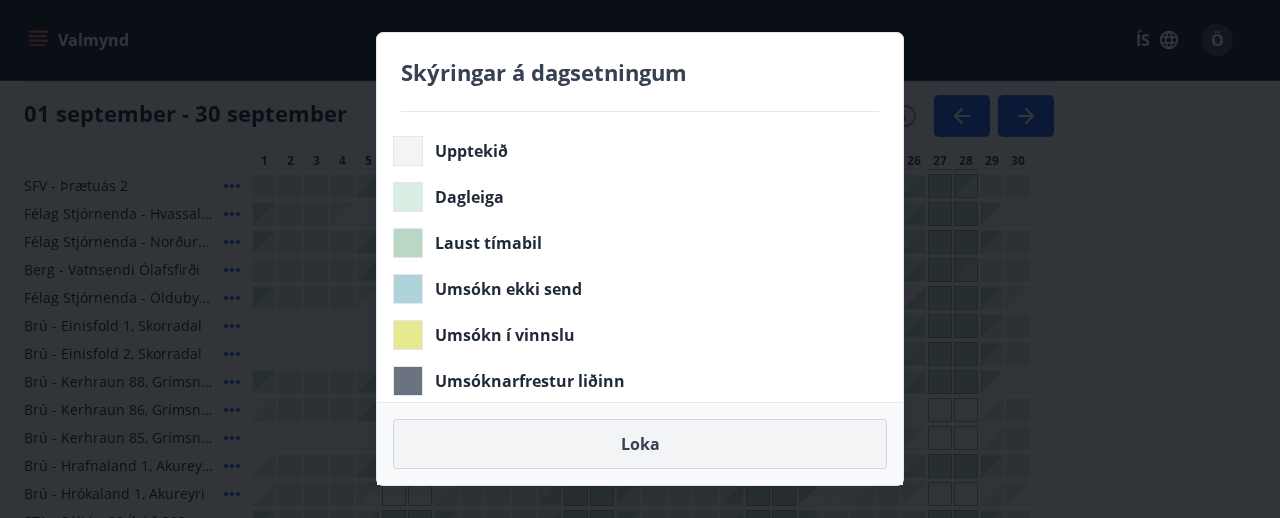 click on "Loka" at bounding box center [640, 444] 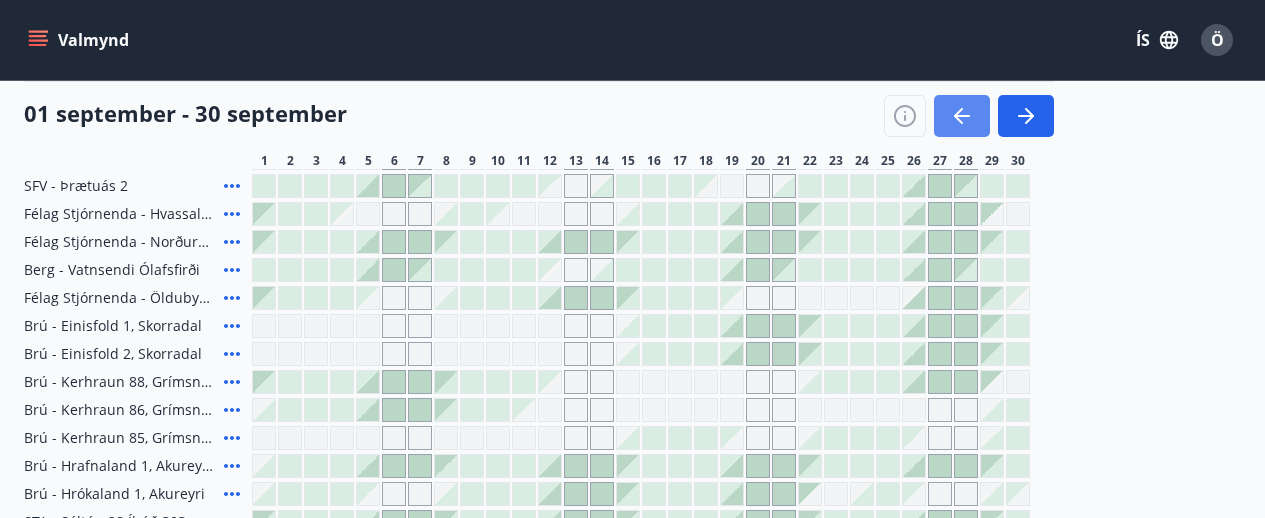 click at bounding box center (962, 116) 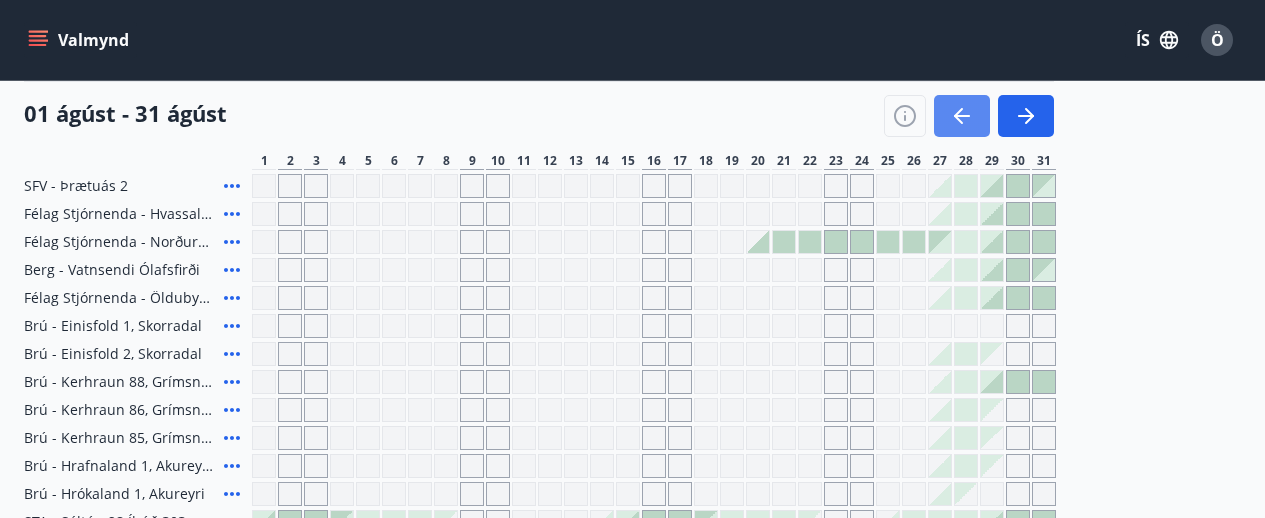 click at bounding box center (962, 116) 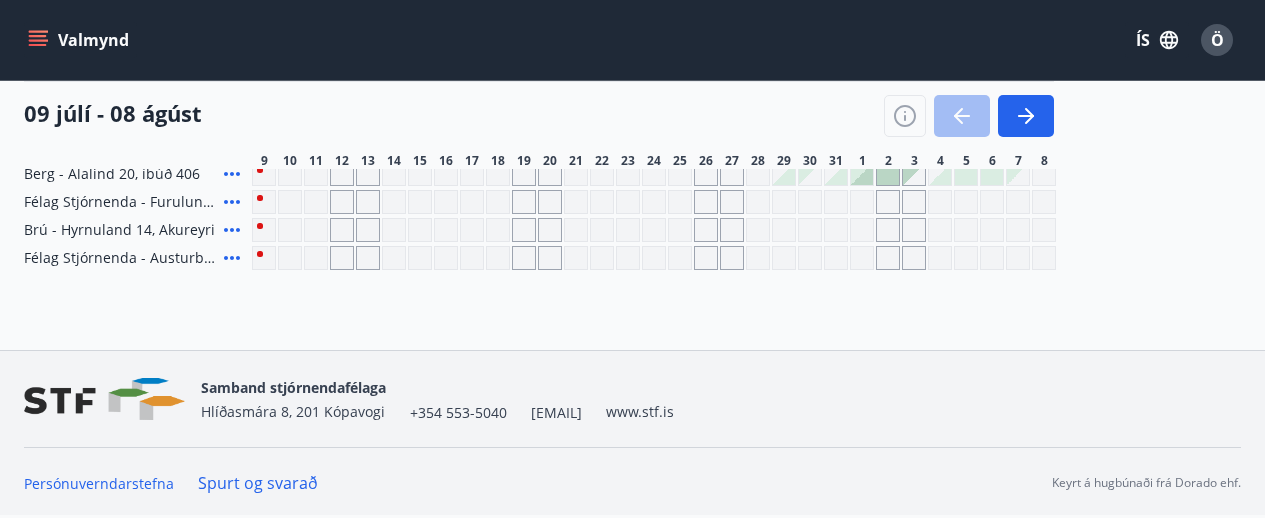 scroll, scrollTop: 329, scrollLeft: 0, axis: vertical 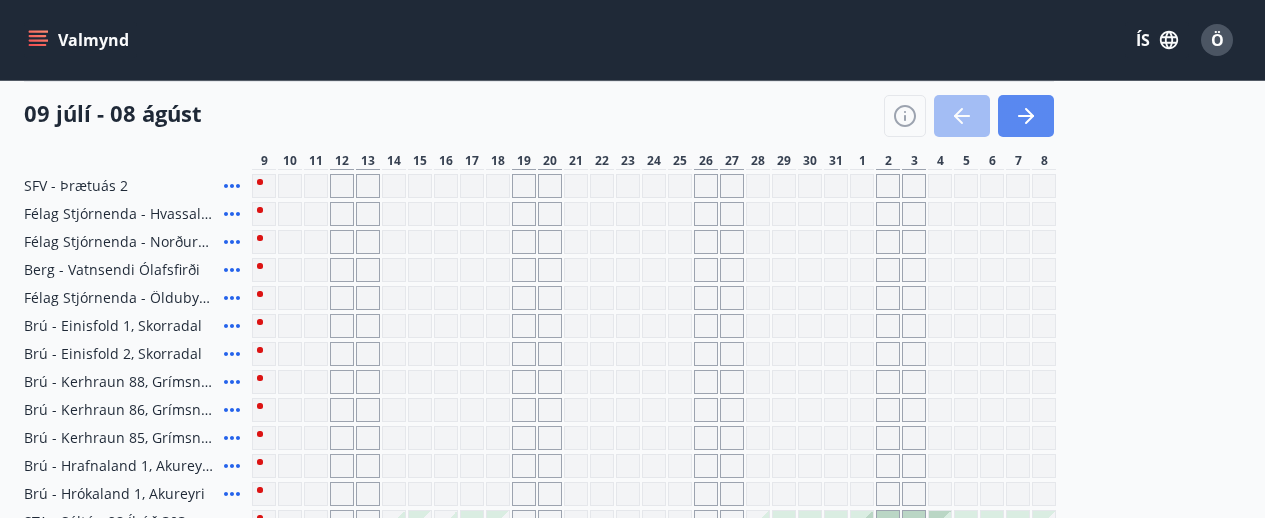 click at bounding box center [1026, 116] 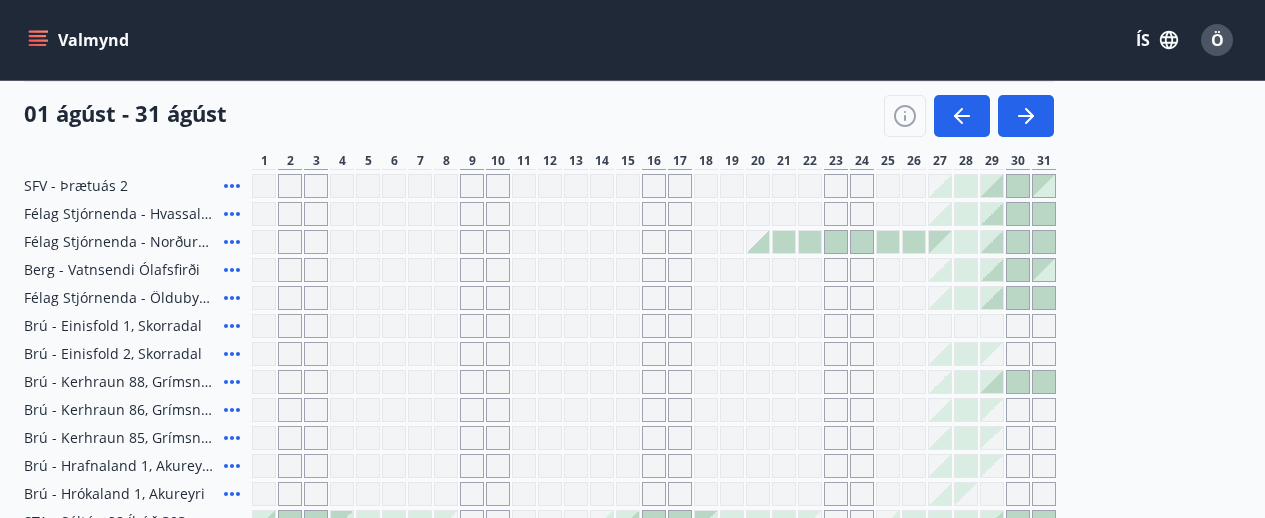 click at bounding box center (232, 102) 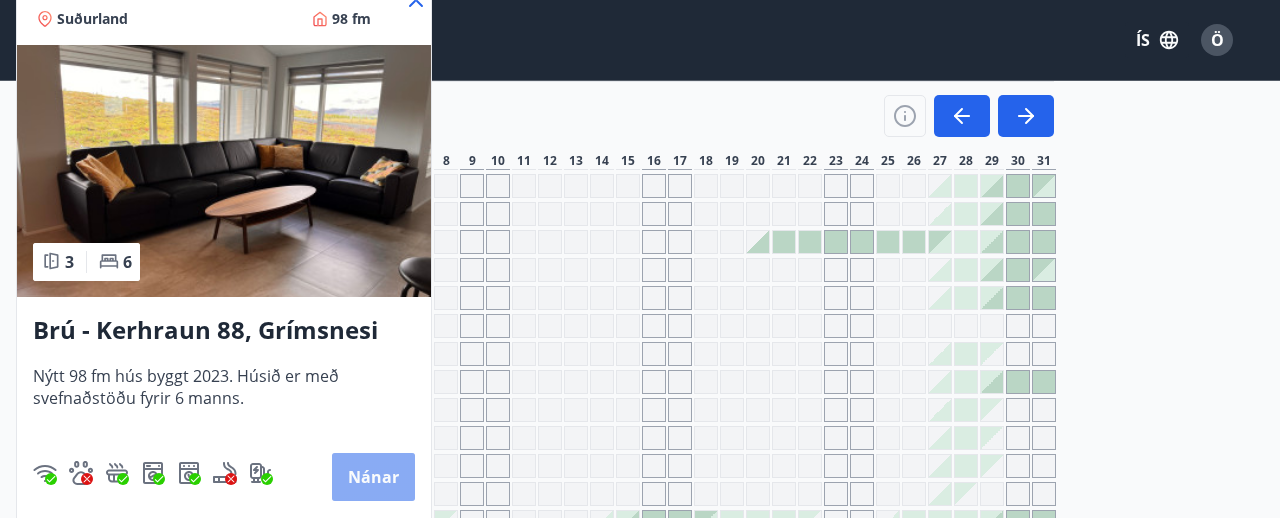 click on "Nánar" at bounding box center [373, 477] 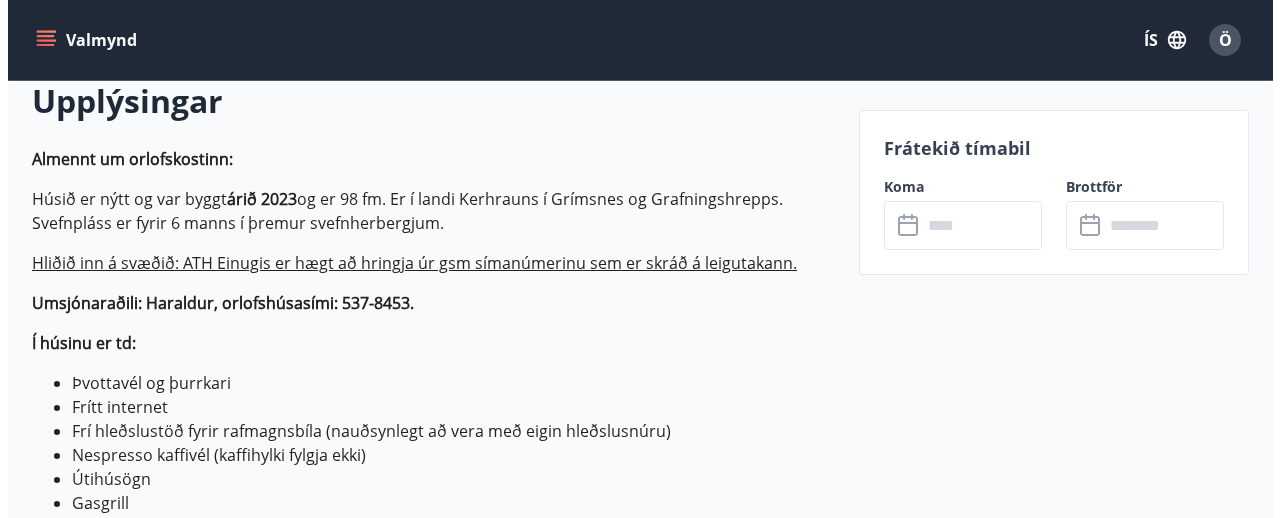 scroll, scrollTop: 542, scrollLeft: 0, axis: vertical 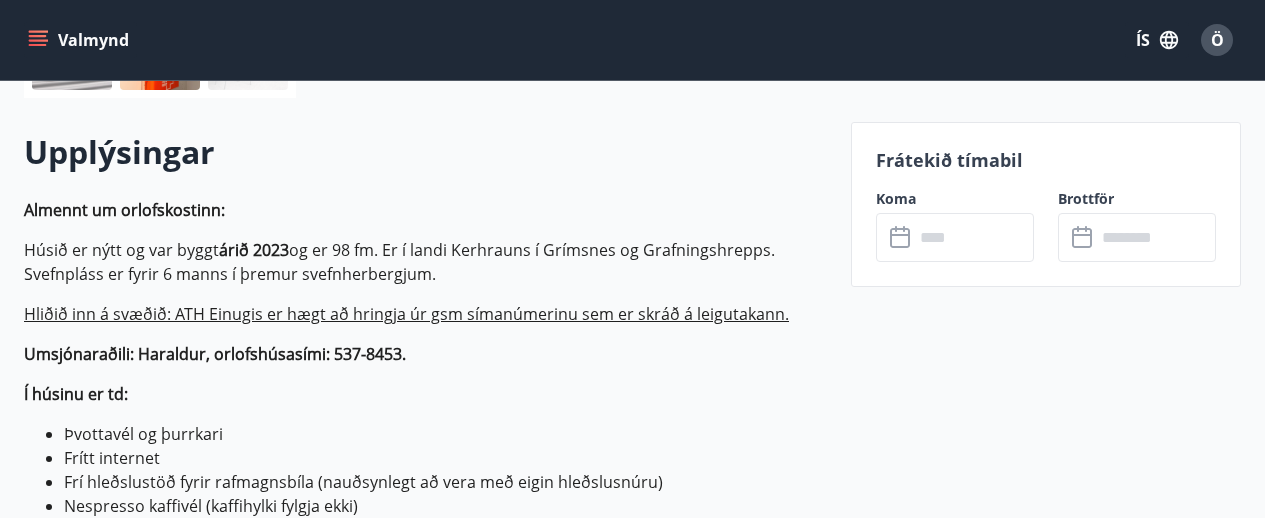 click at bounding box center [902, 238] 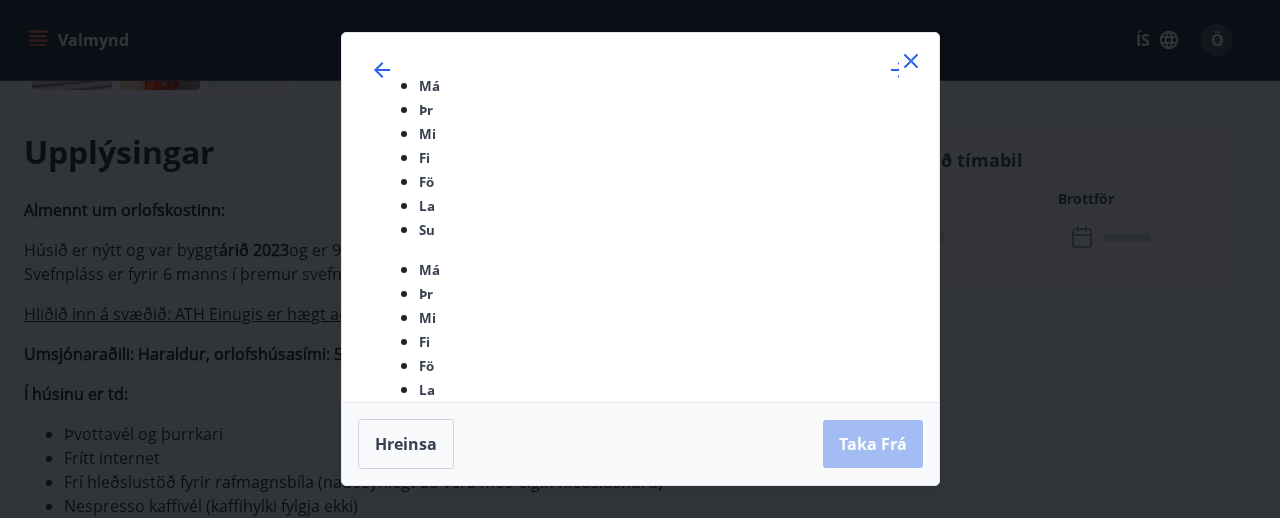 click on "29" at bounding box center (542, 1311) 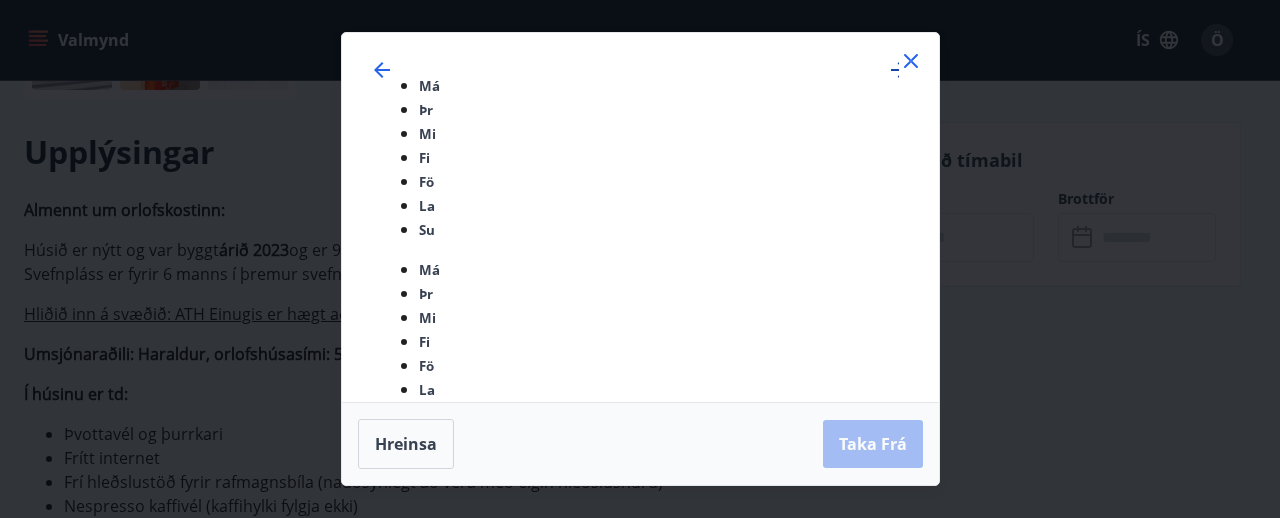 click at bounding box center (899, 70) 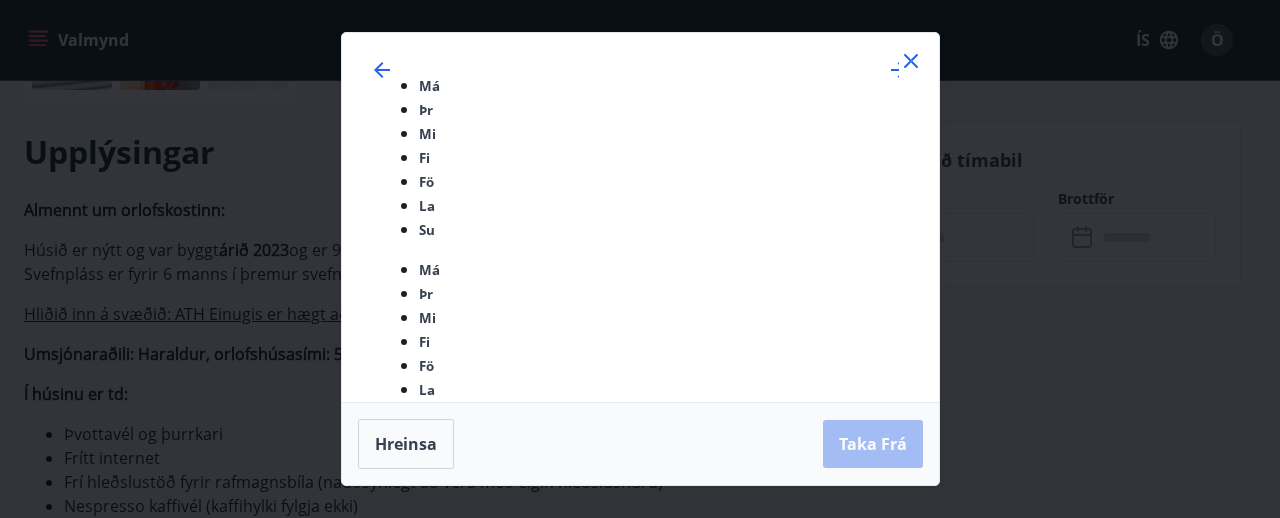 click on "29" at bounding box center [542, 983] 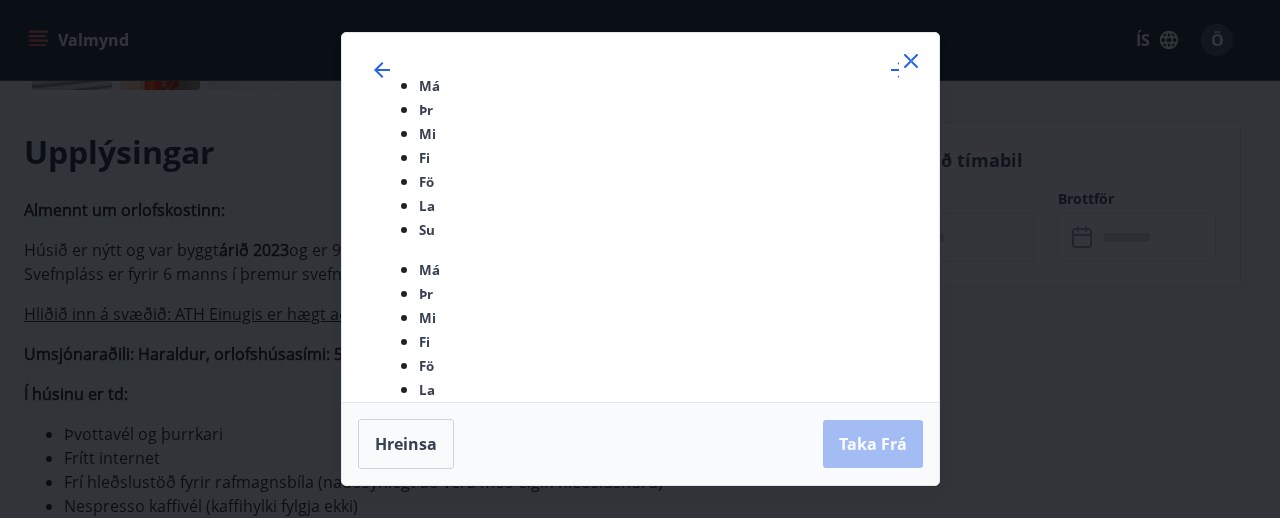 click on "Hreinsa Taka Frá" at bounding box center (640, 444) 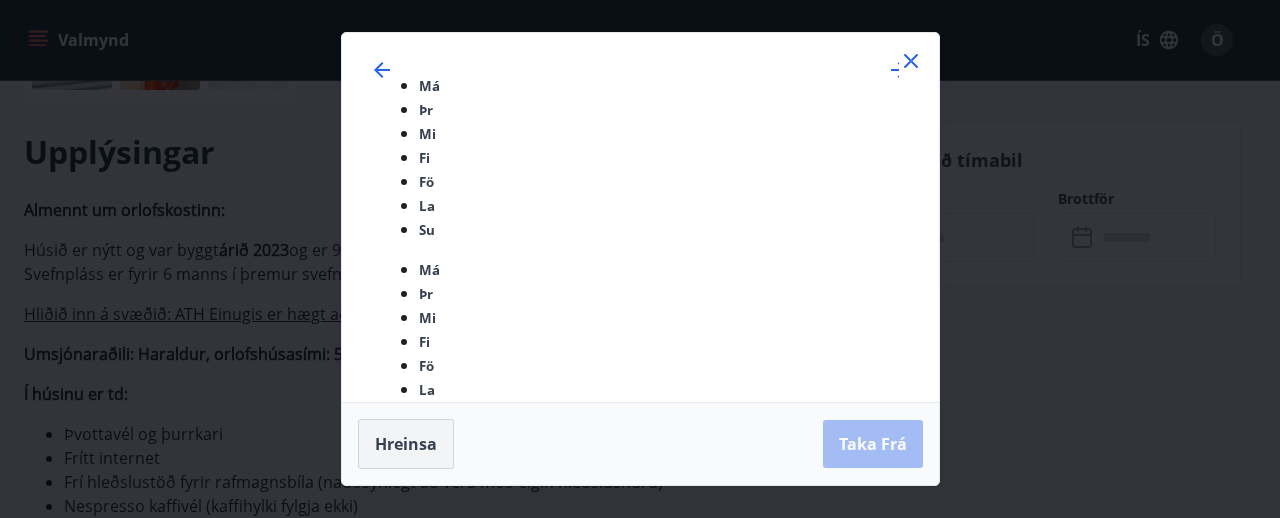 click on "Hreinsa" at bounding box center (406, 444) 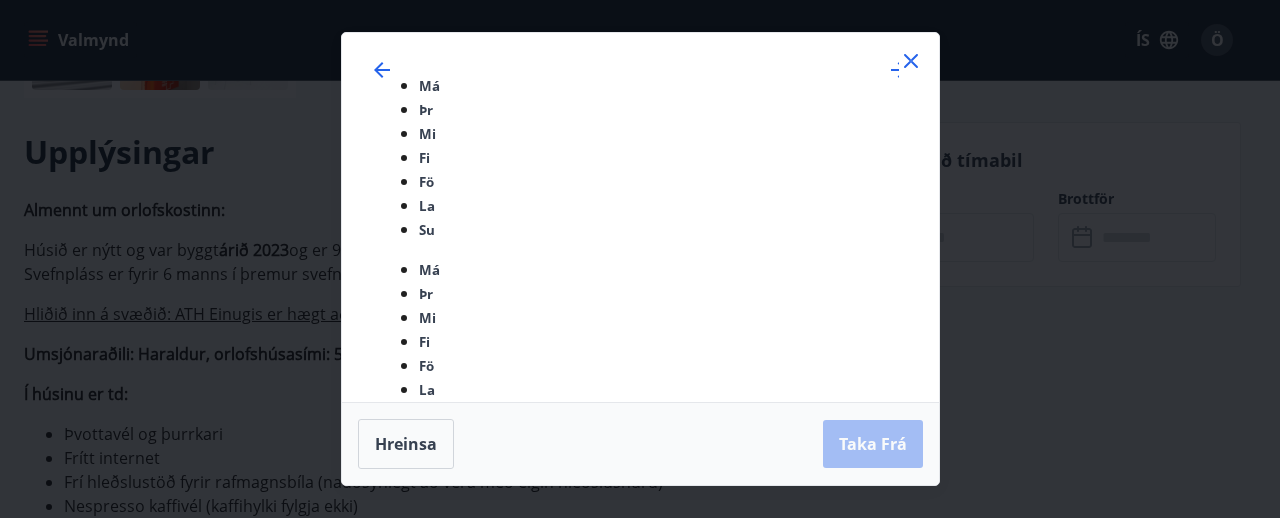 click on "29" at bounding box center [542, 1311] 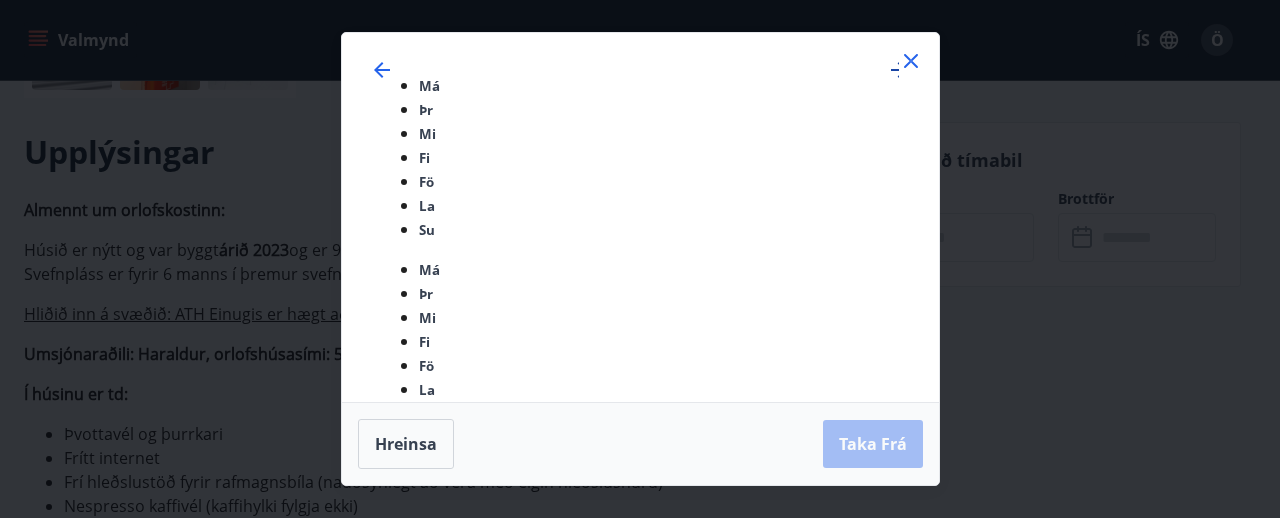 click at bounding box center (899, 70) 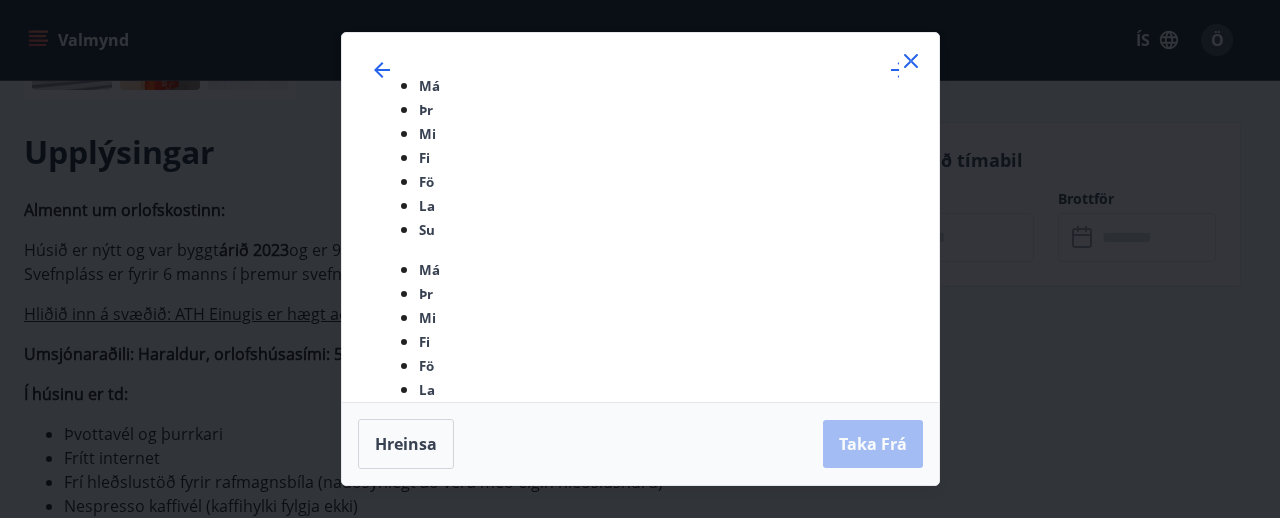 click on "1" at bounding box center [398, 1167] 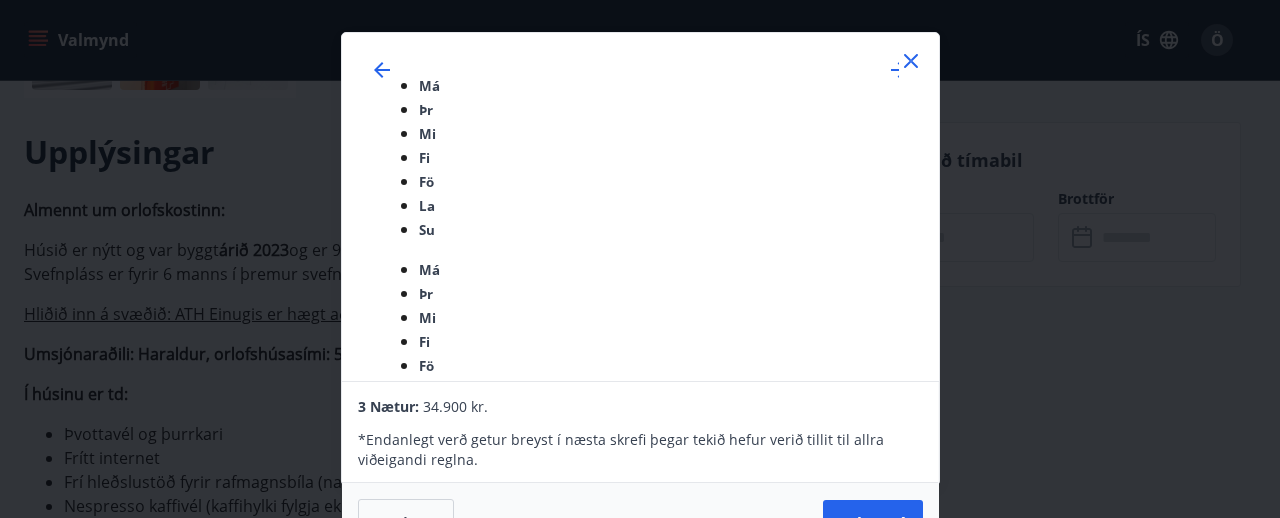 scroll, scrollTop: 2, scrollLeft: 0, axis: vertical 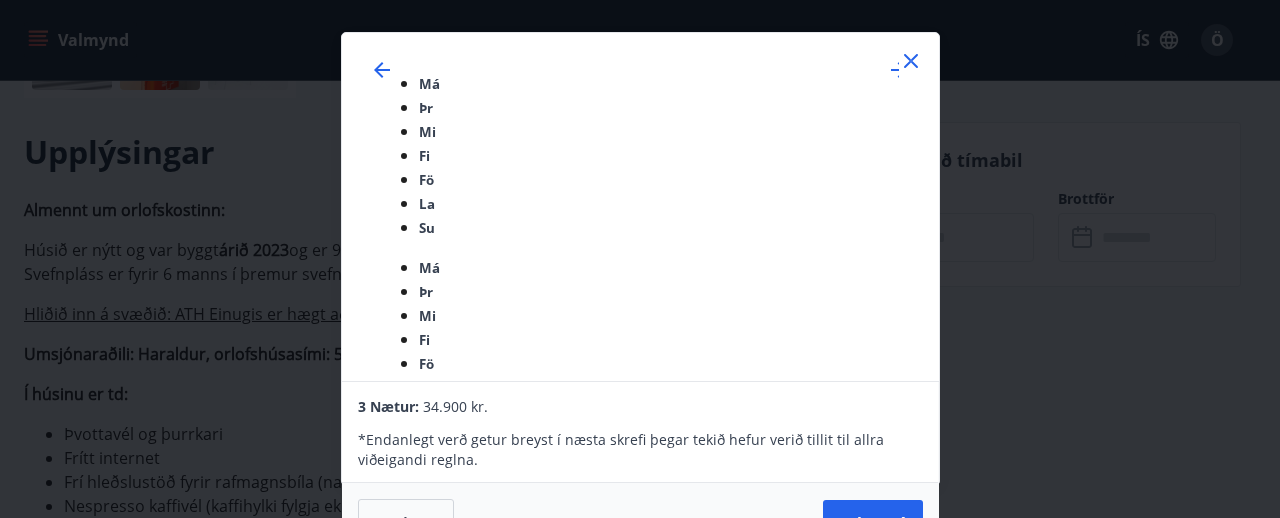 click at bounding box center [911, 61] 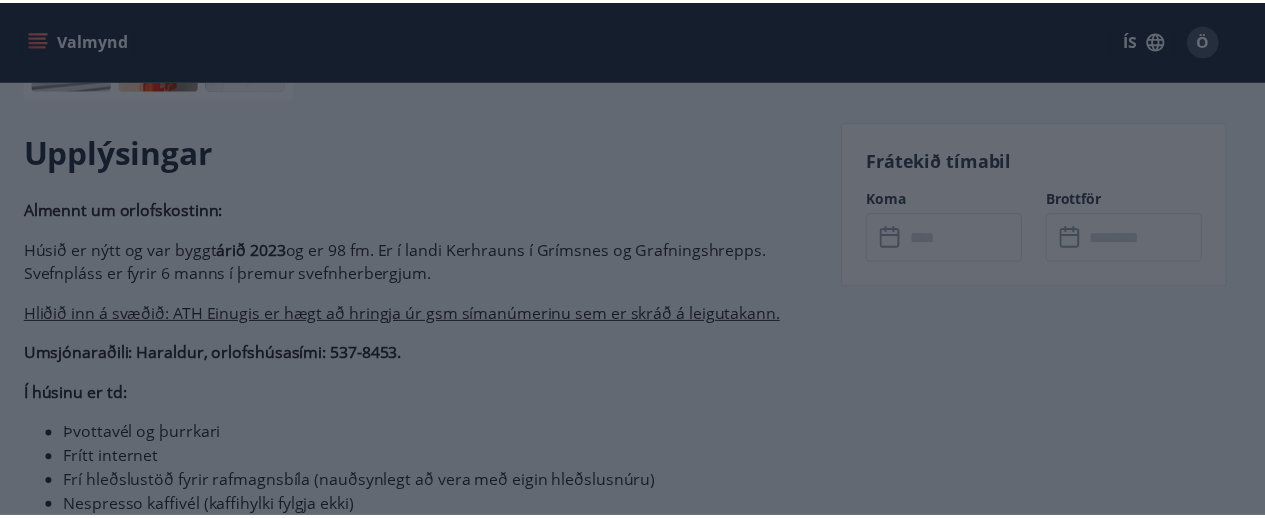 scroll, scrollTop: 0, scrollLeft: 0, axis: both 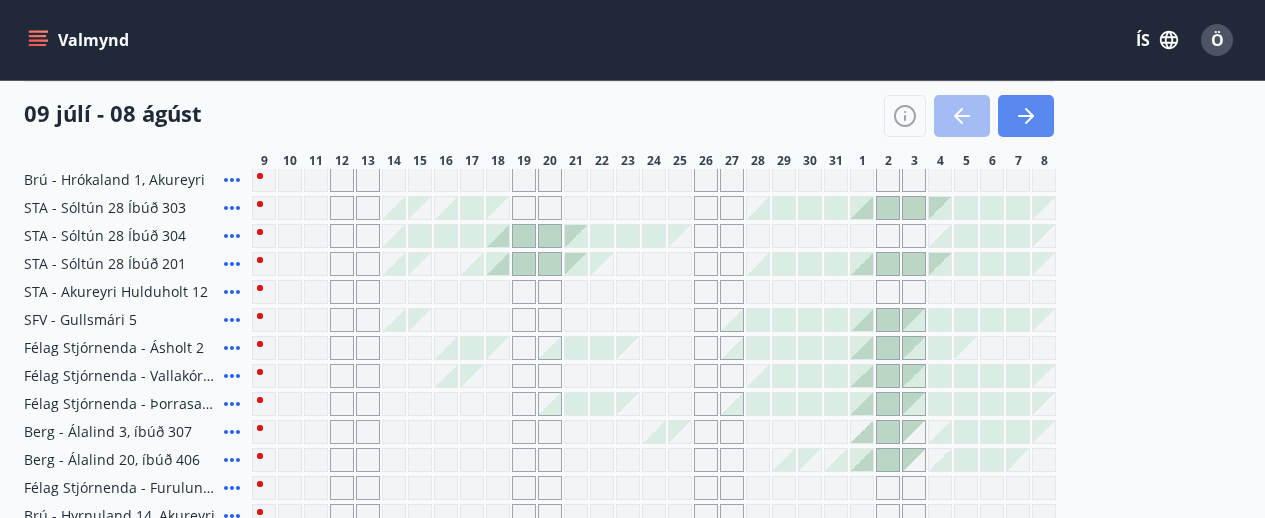 click at bounding box center [1026, 116] 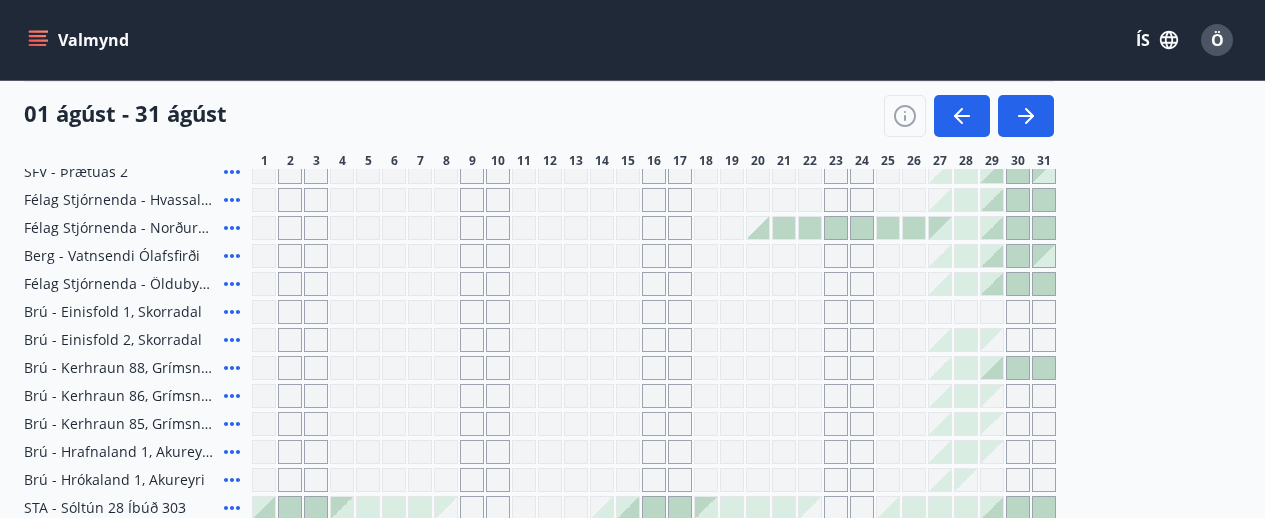 scroll, scrollTop: 643, scrollLeft: 0, axis: vertical 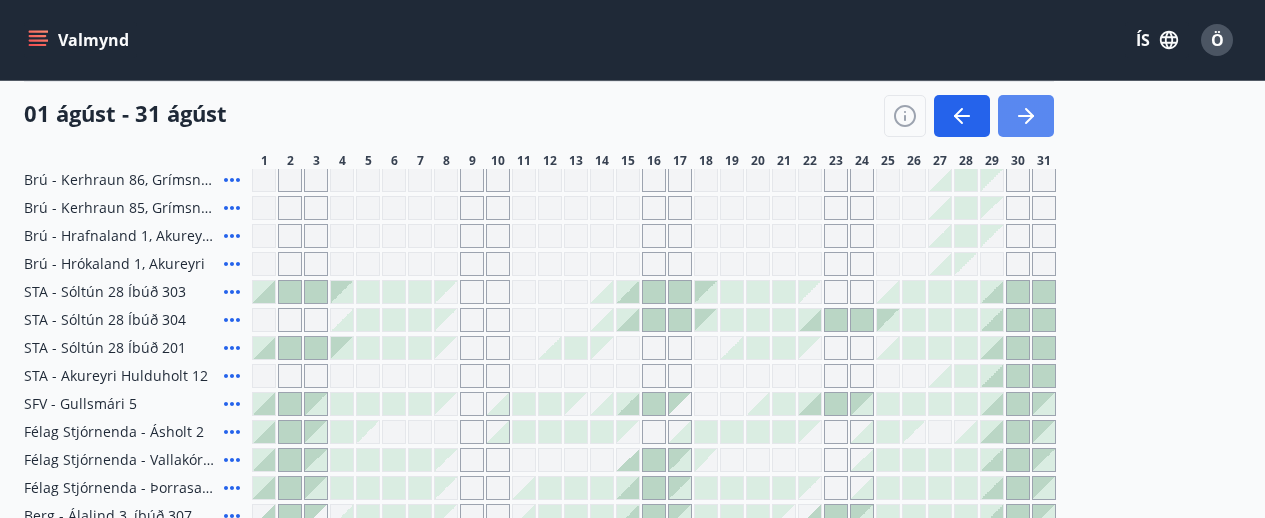 click at bounding box center [1026, 116] 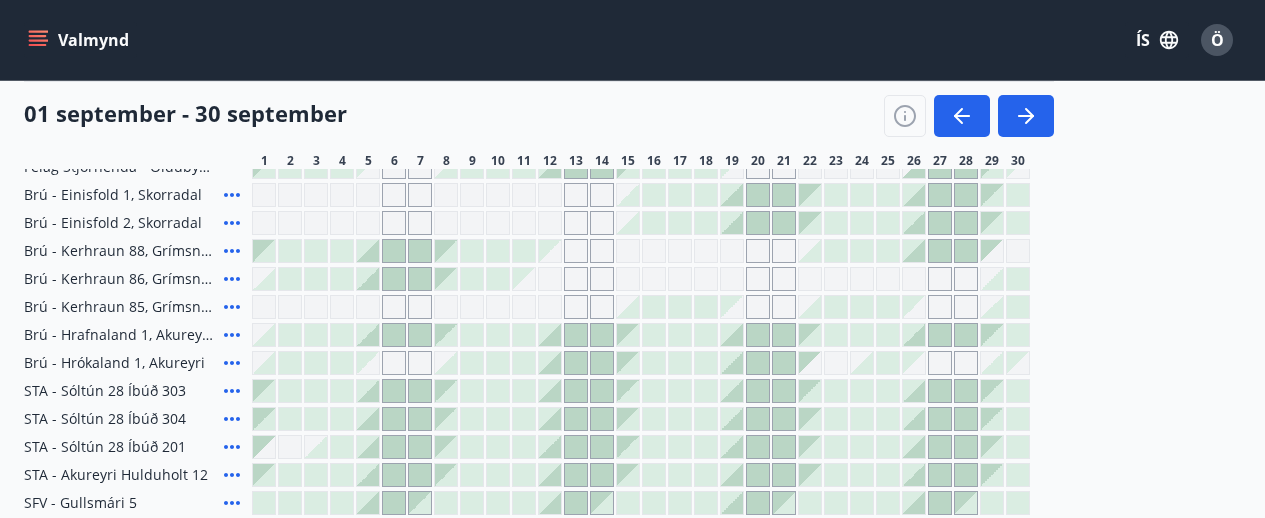 scroll, scrollTop: 461, scrollLeft: 0, axis: vertical 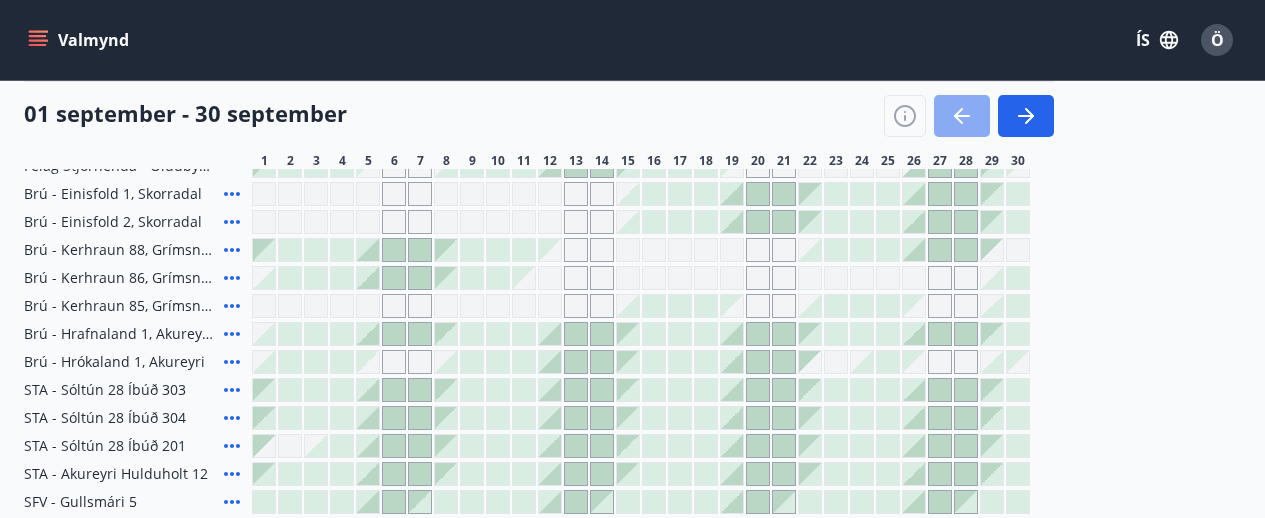 click at bounding box center (958, 116) 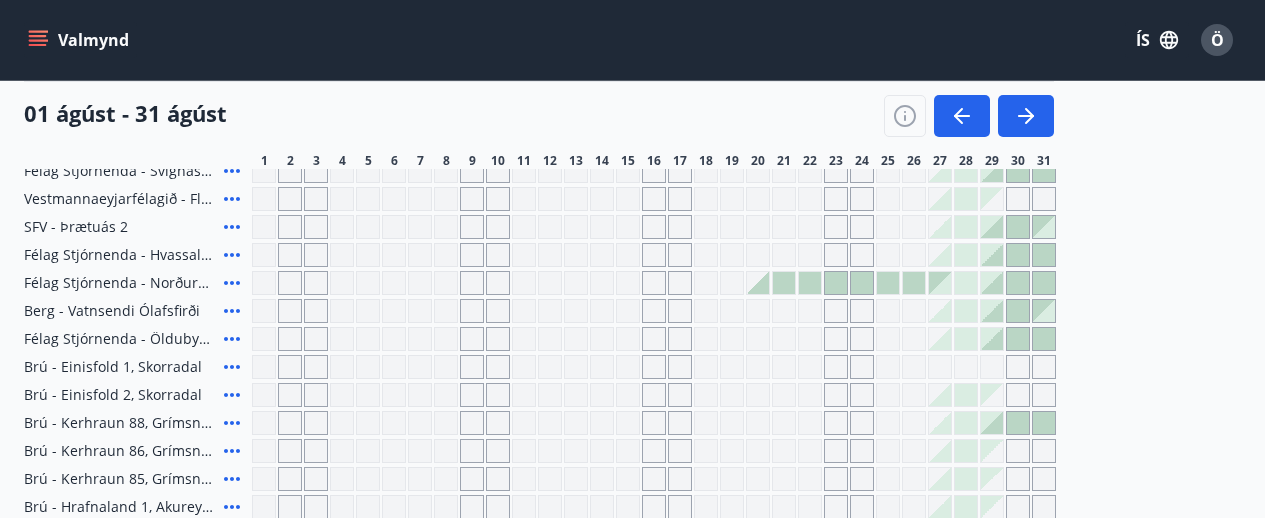 scroll, scrollTop: 305, scrollLeft: 0, axis: vertical 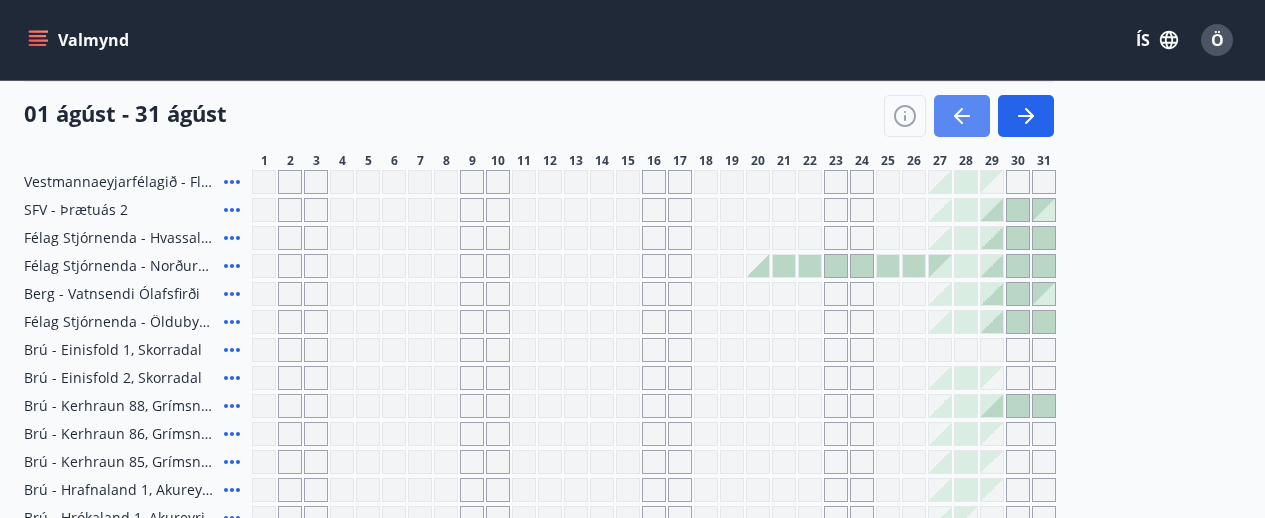 click at bounding box center [962, 116] 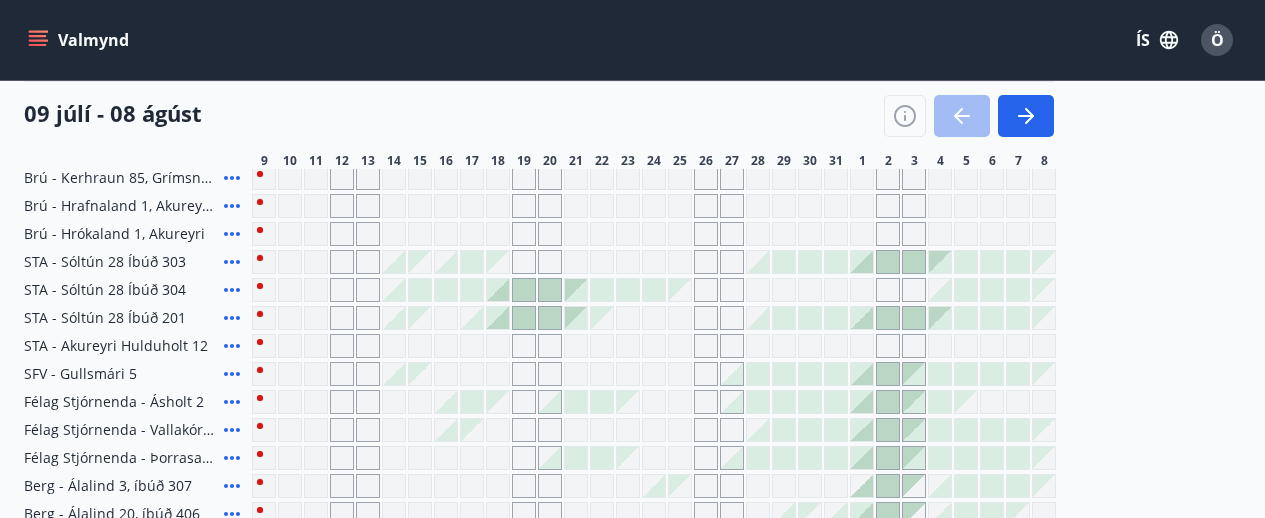 scroll, scrollTop: 617, scrollLeft: 0, axis: vertical 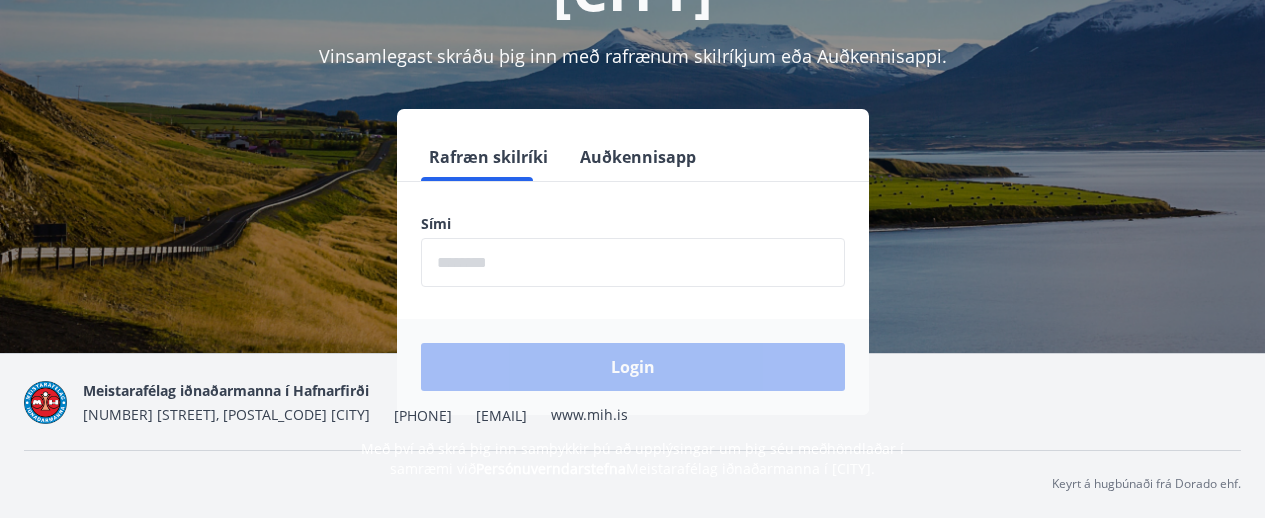 click at bounding box center [633, 262] 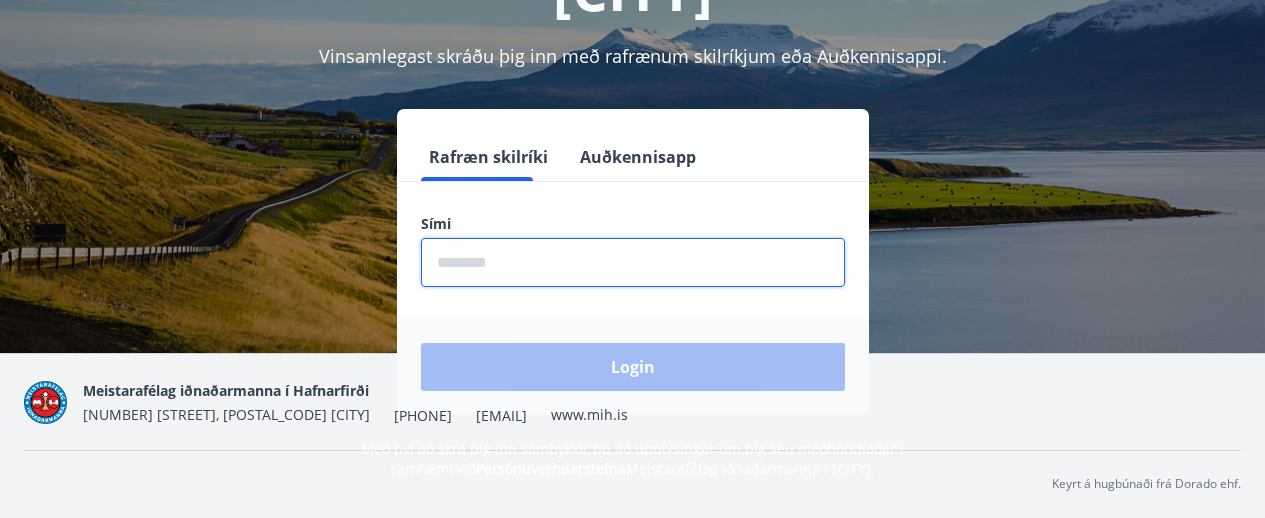 scroll, scrollTop: 237, scrollLeft: 0, axis: vertical 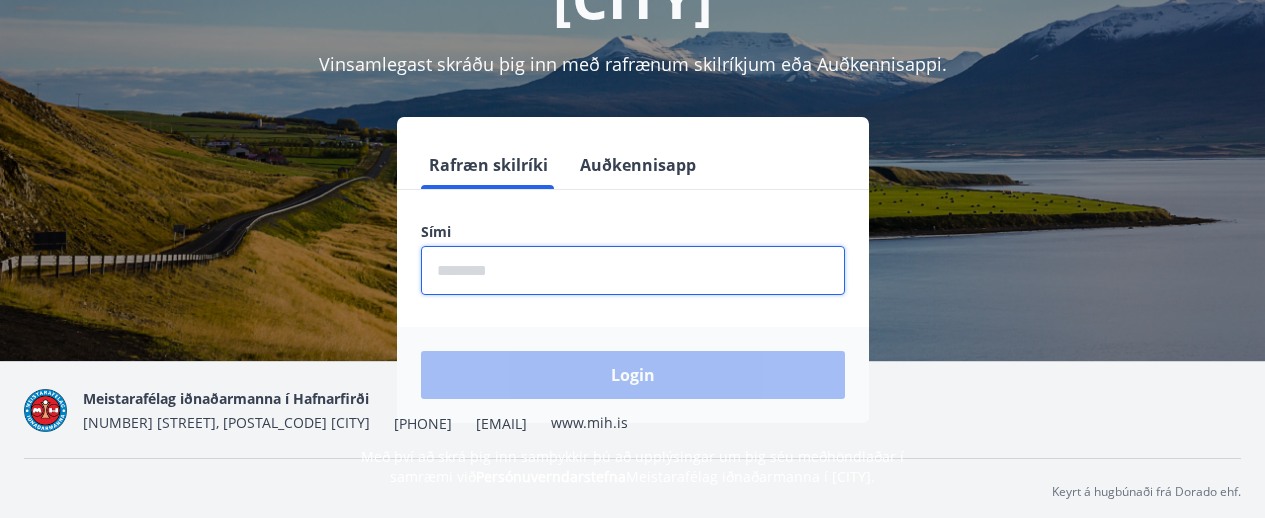 click on "Login" at bounding box center [633, 375] 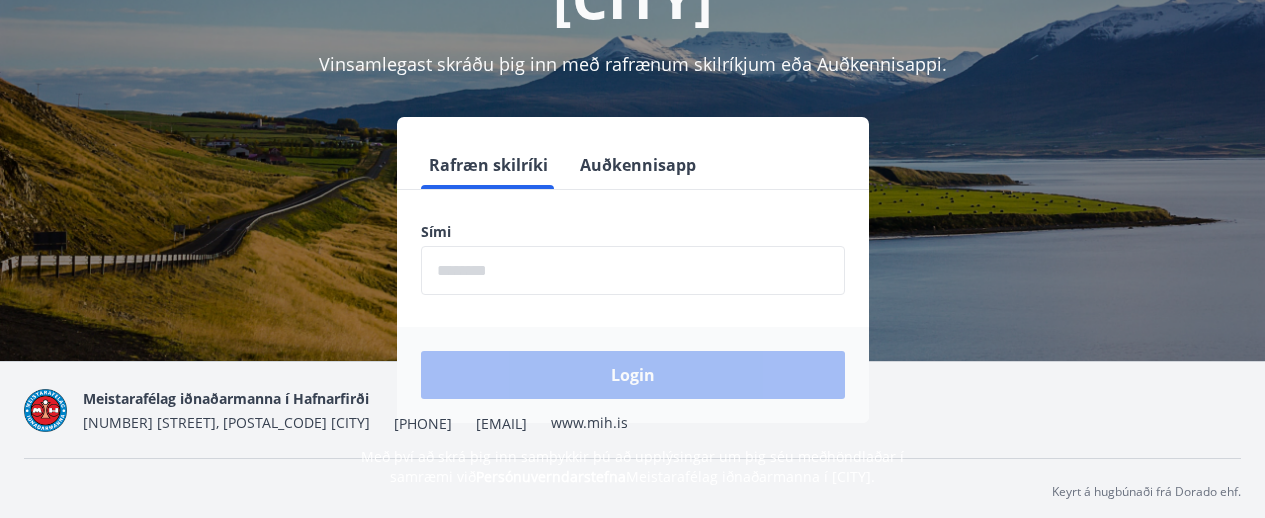 click at bounding box center [633, 270] 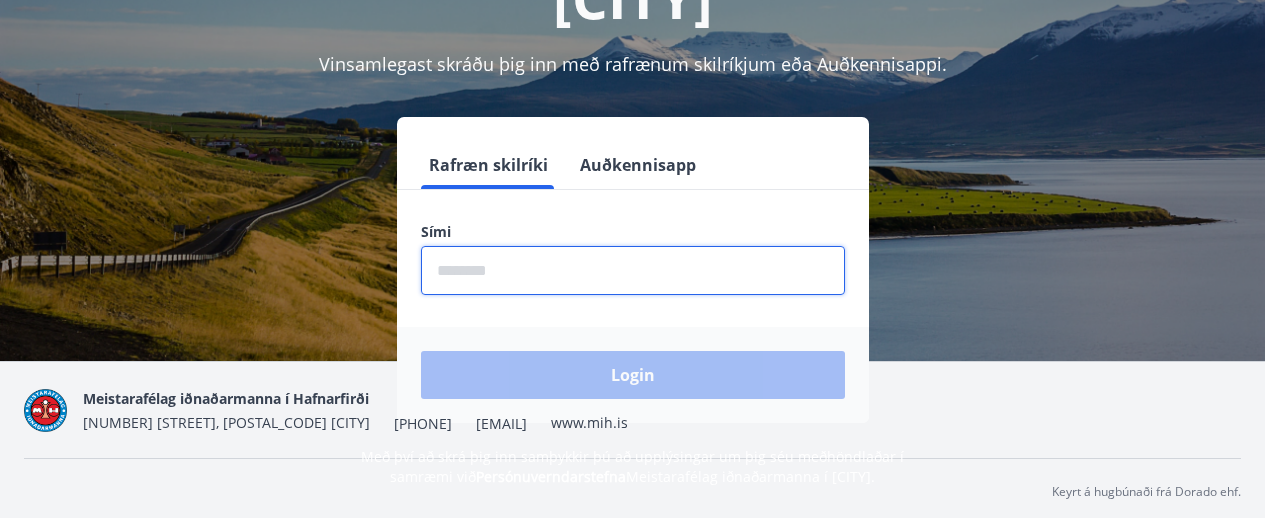 type on "********" 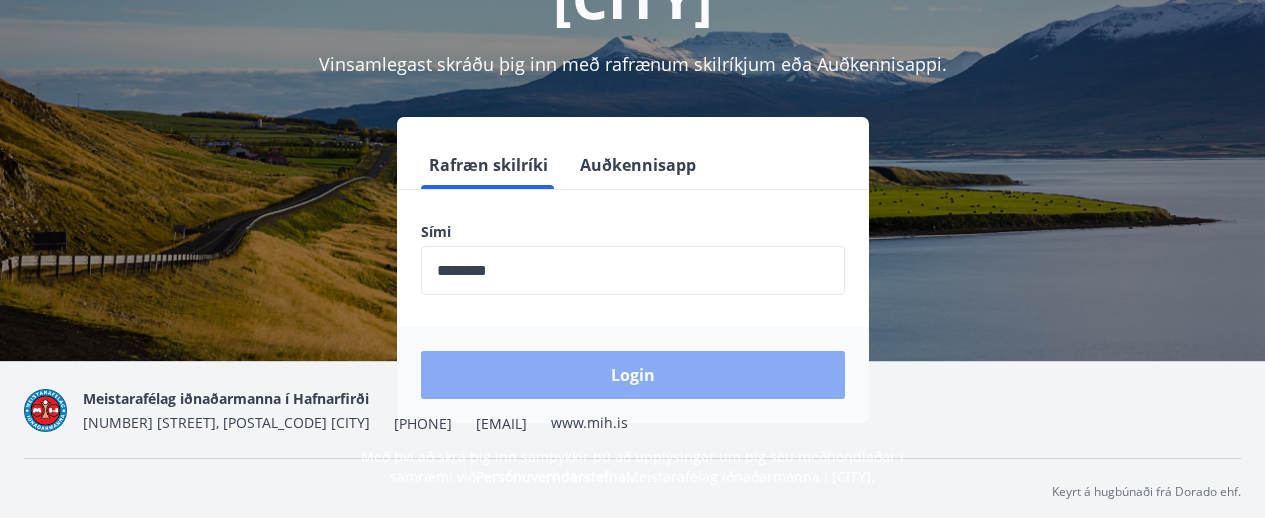 click on "Login" at bounding box center (633, 375) 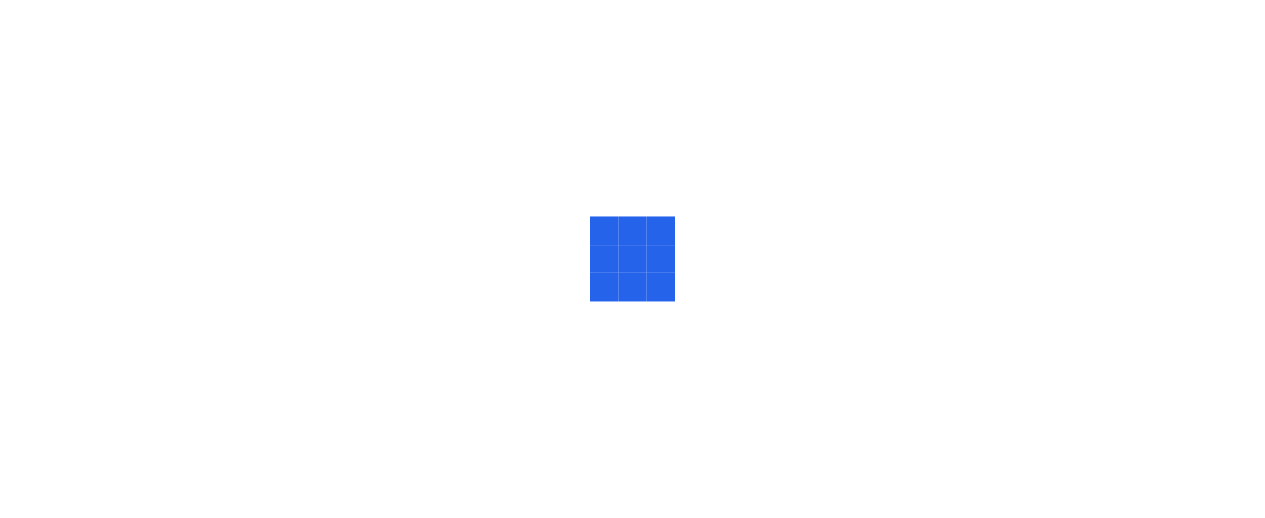 scroll, scrollTop: 0, scrollLeft: 0, axis: both 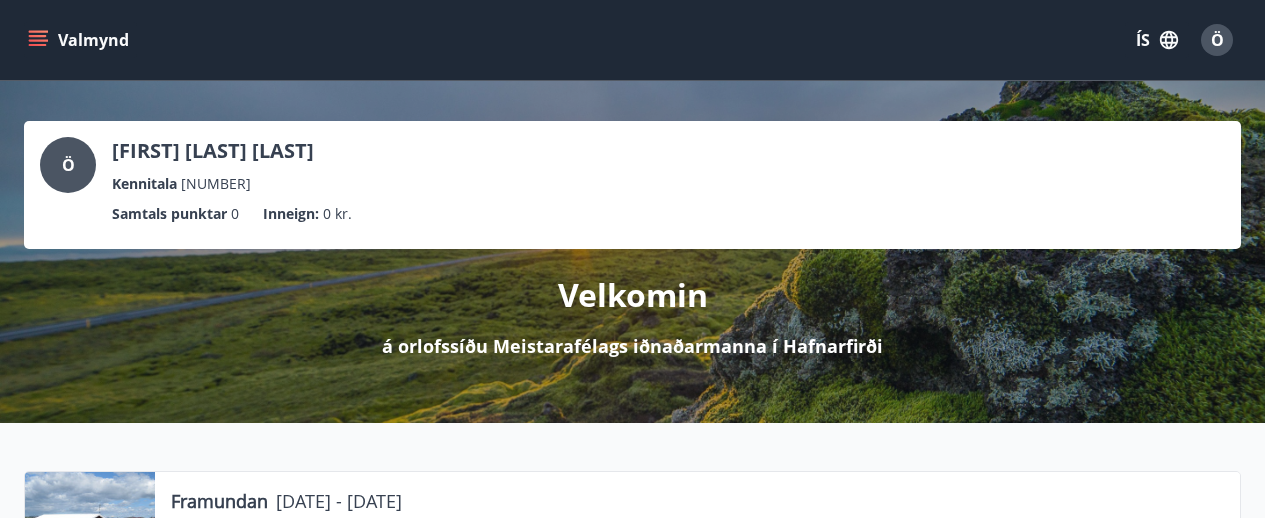 click at bounding box center [38, 40] 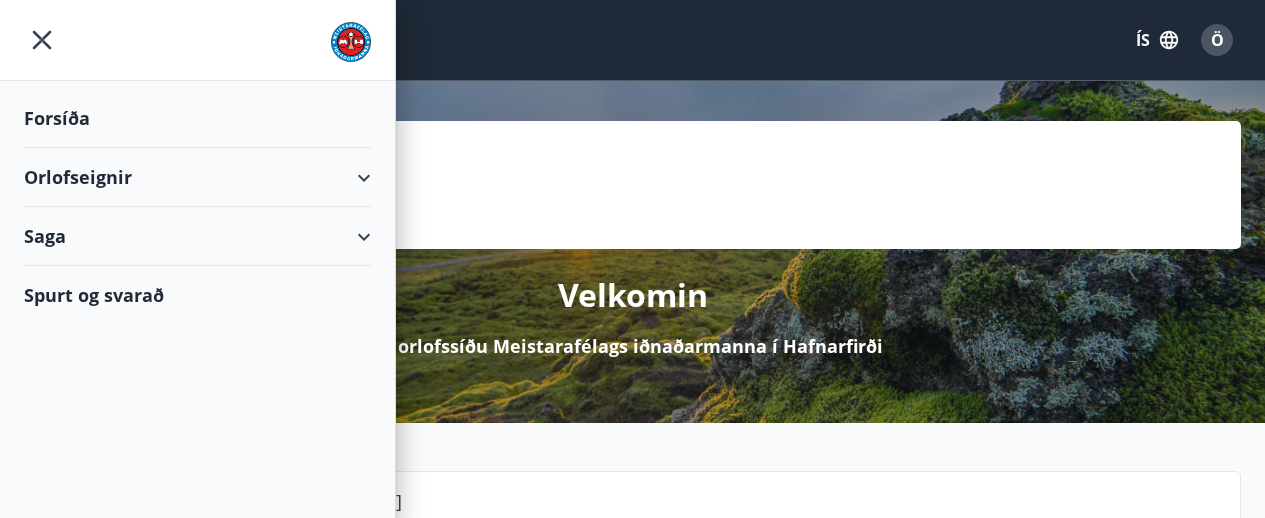 click on "Orlofseignir" at bounding box center [197, 177] 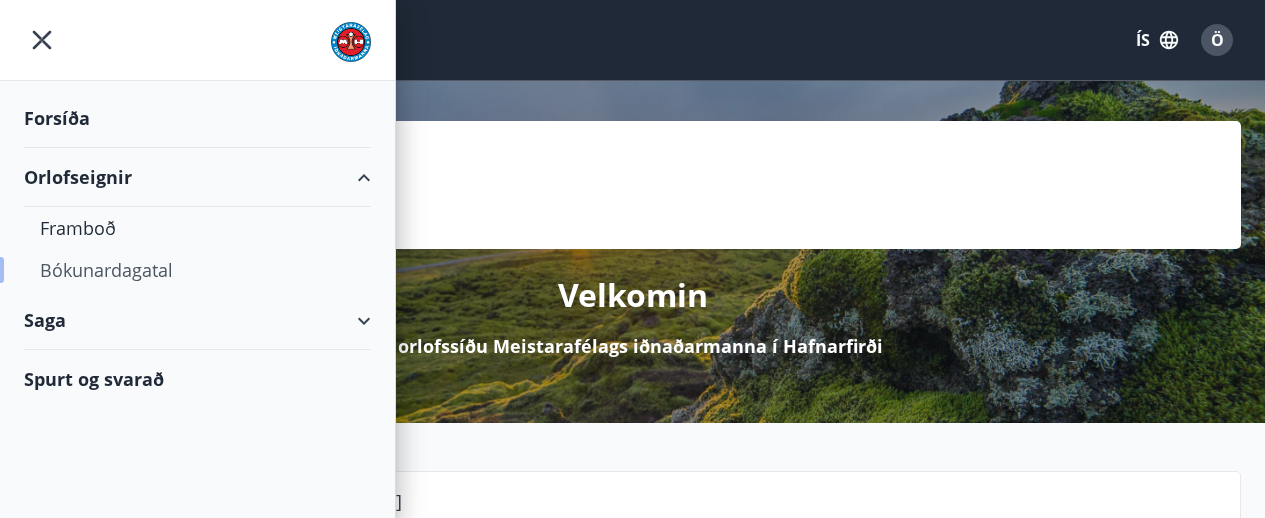 click on "Bókunardagatal" at bounding box center [197, 270] 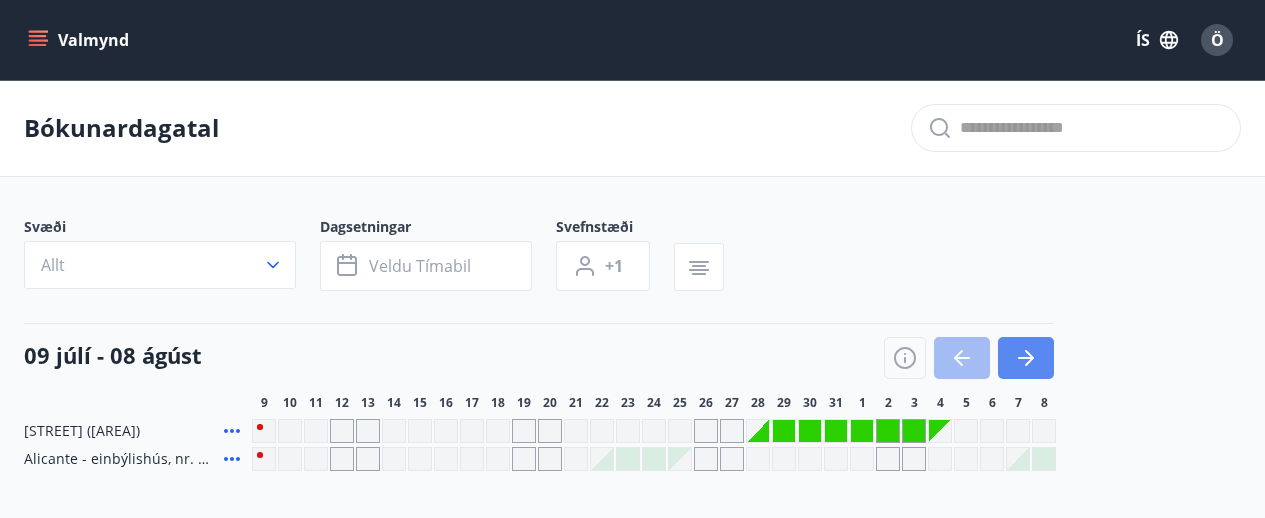 click at bounding box center [1026, 358] 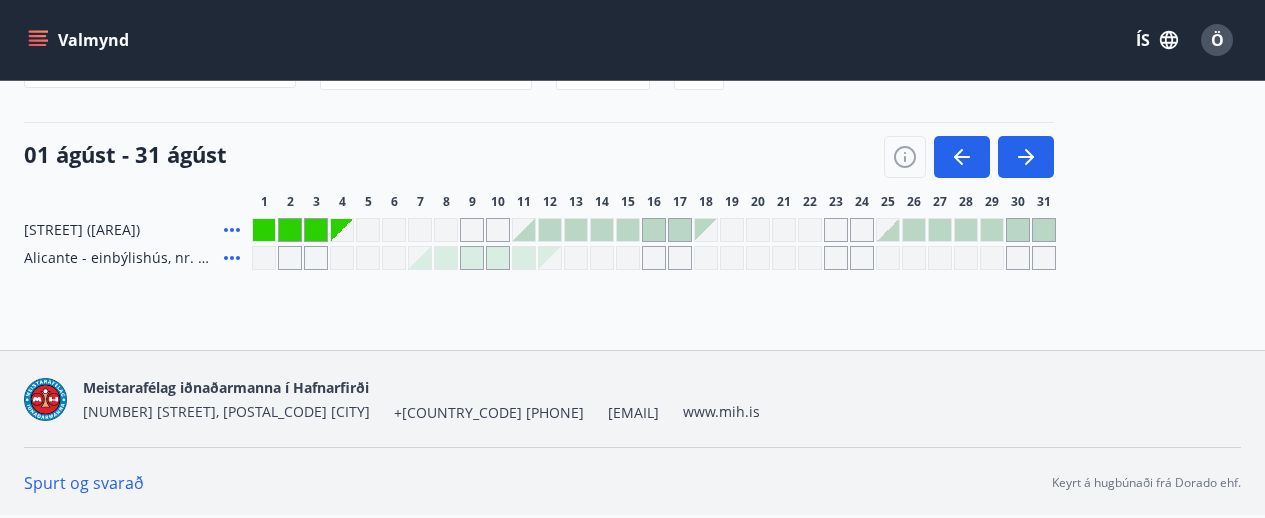 scroll, scrollTop: 0, scrollLeft: 0, axis: both 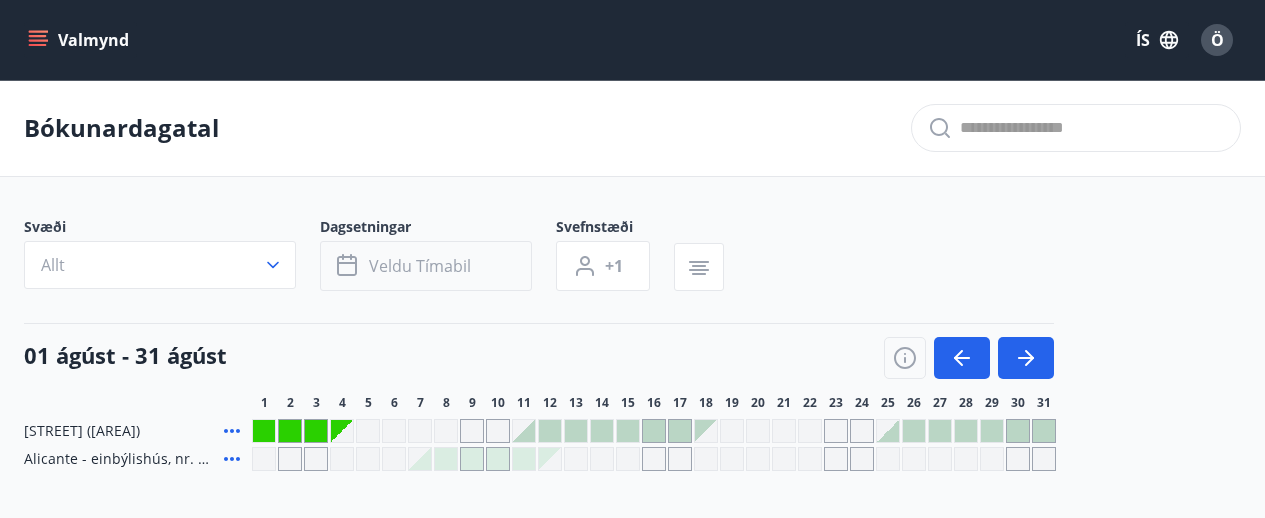 click on "Veldu tímabil" at bounding box center (420, 266) 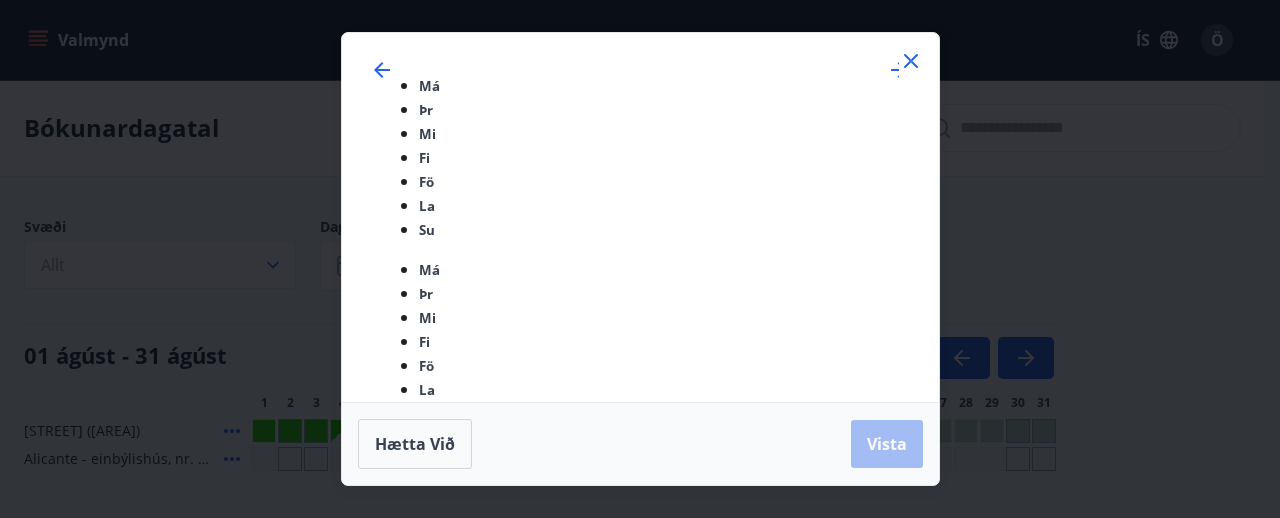 click on "29" at bounding box center (542, 1311) 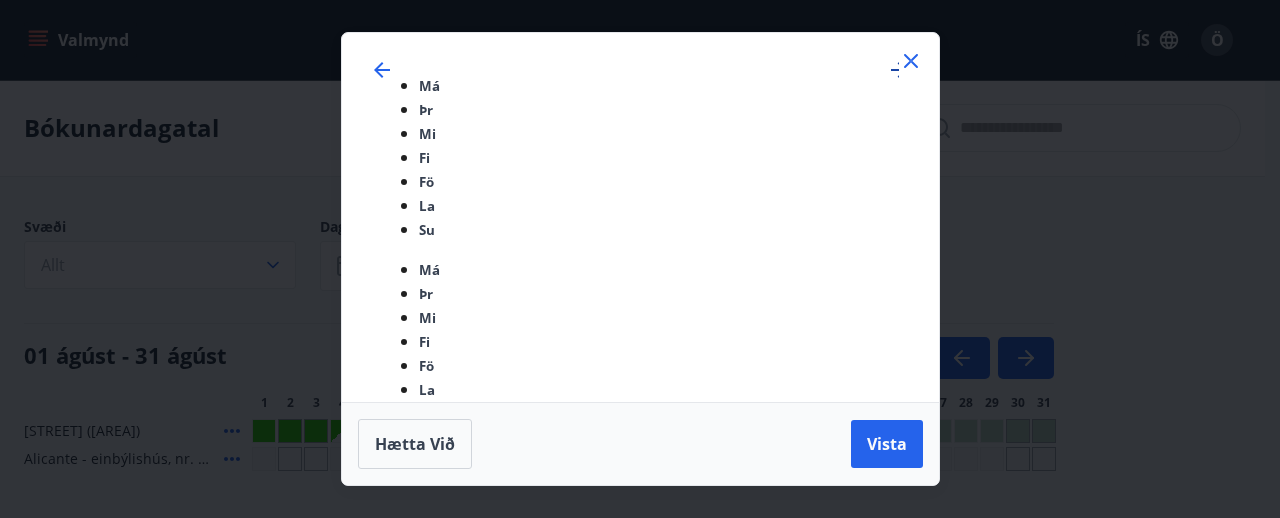 click at bounding box center [899, 70] 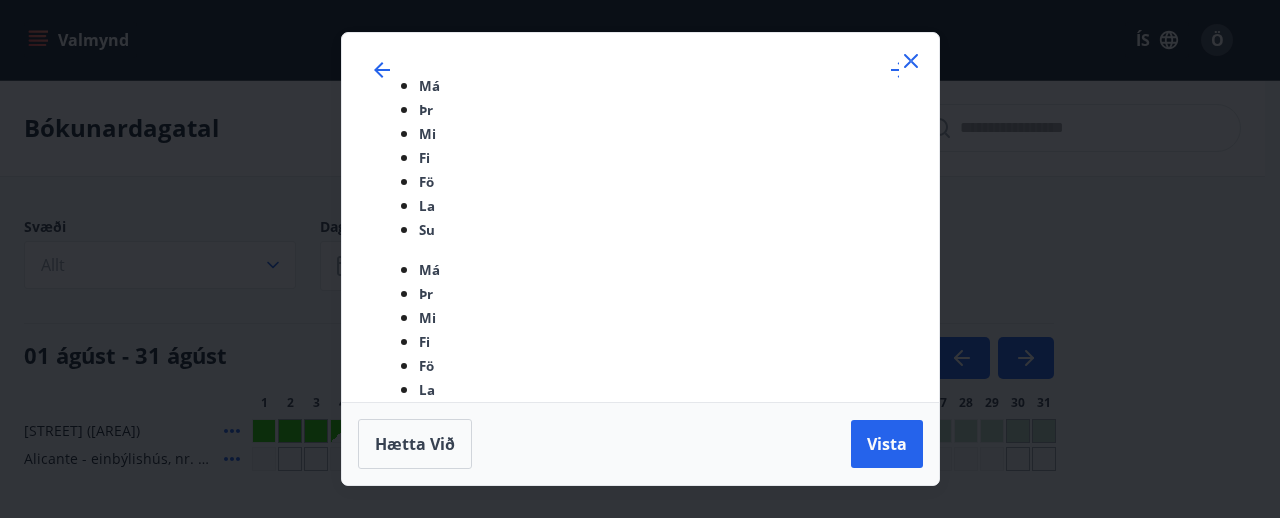 click on "1" at bounding box center (398, 1167) 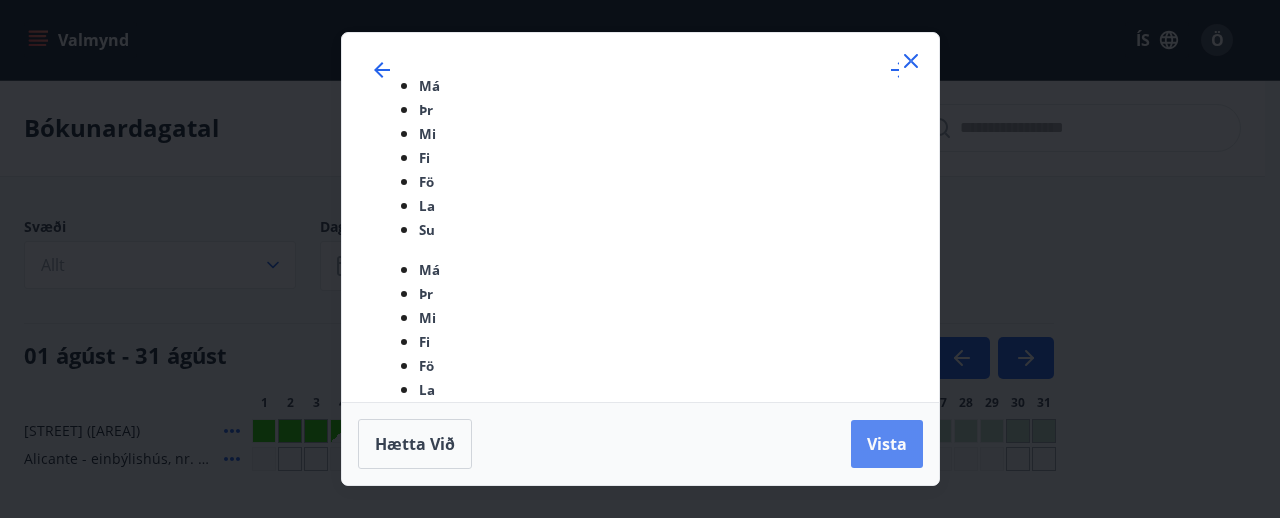 click on "Vista" at bounding box center (887, 444) 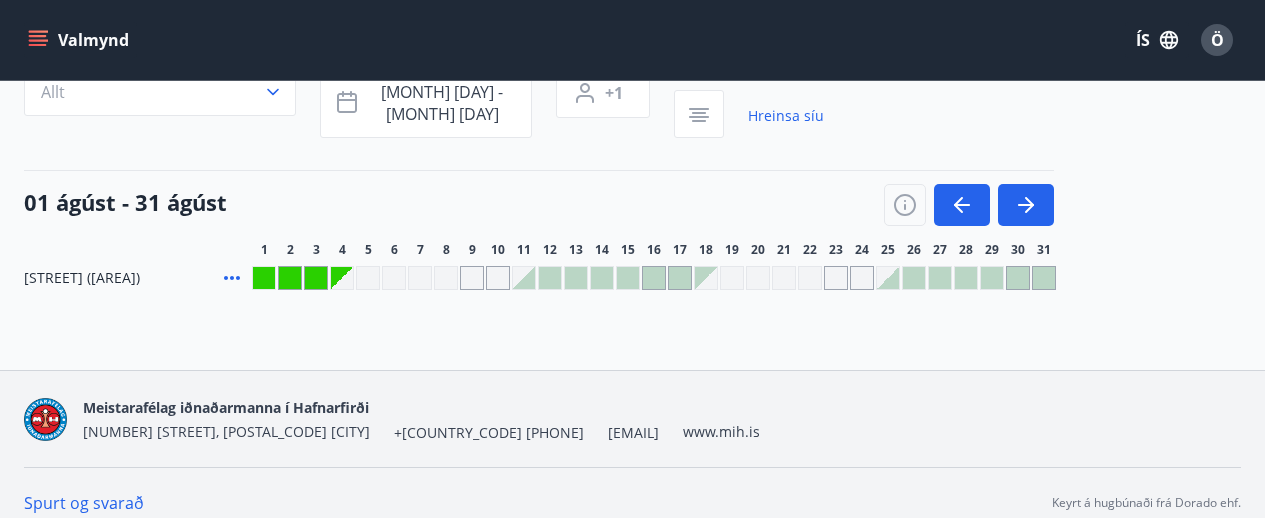scroll, scrollTop: 0, scrollLeft: 0, axis: both 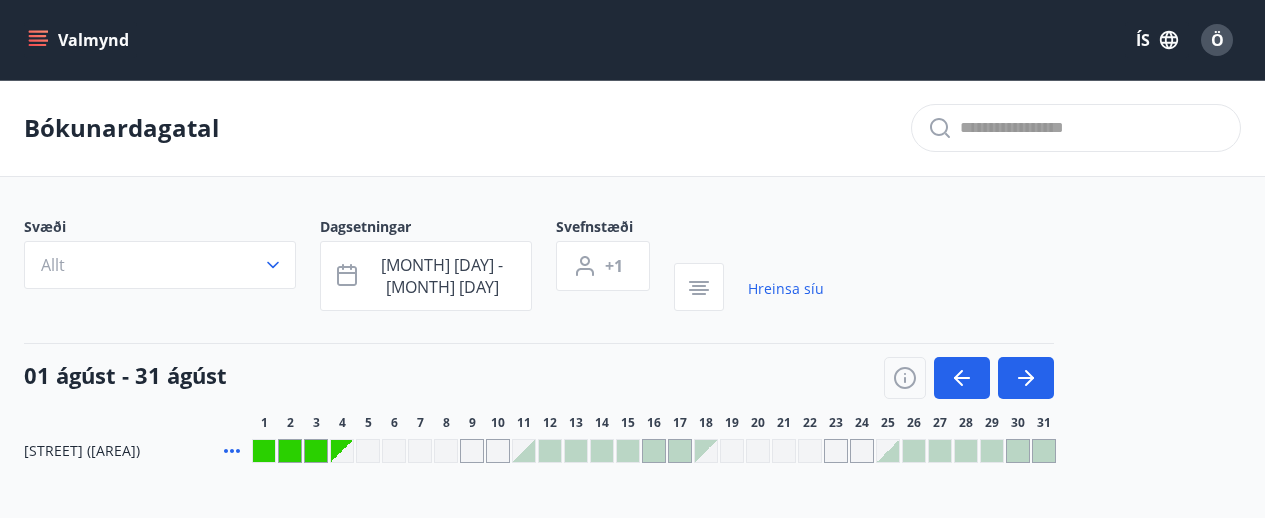 click on "Valmynd" at bounding box center [80, 40] 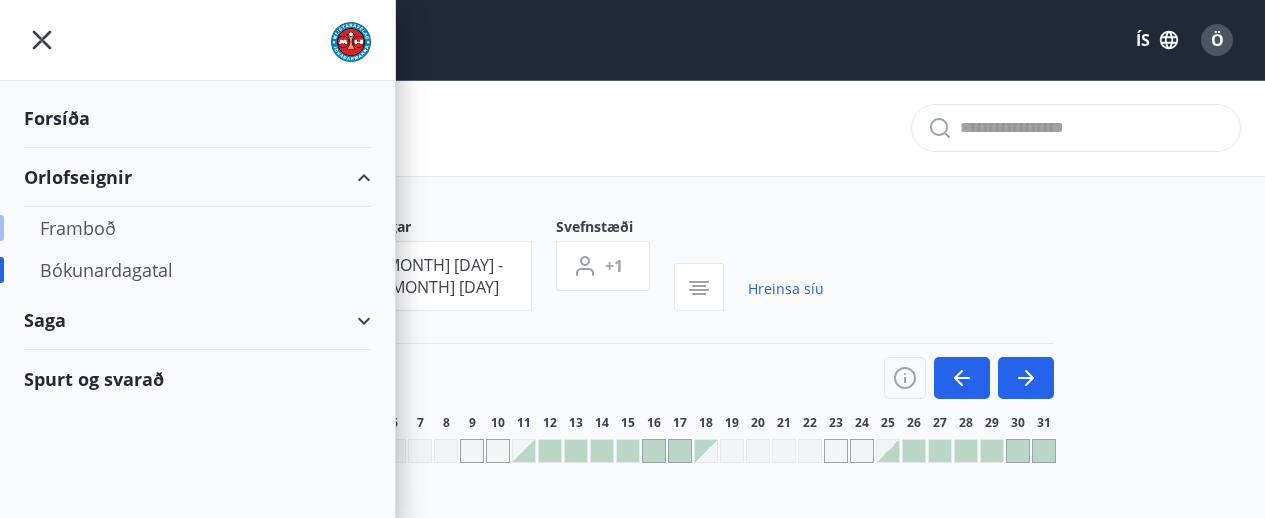 click on "Framboð" at bounding box center [197, 228] 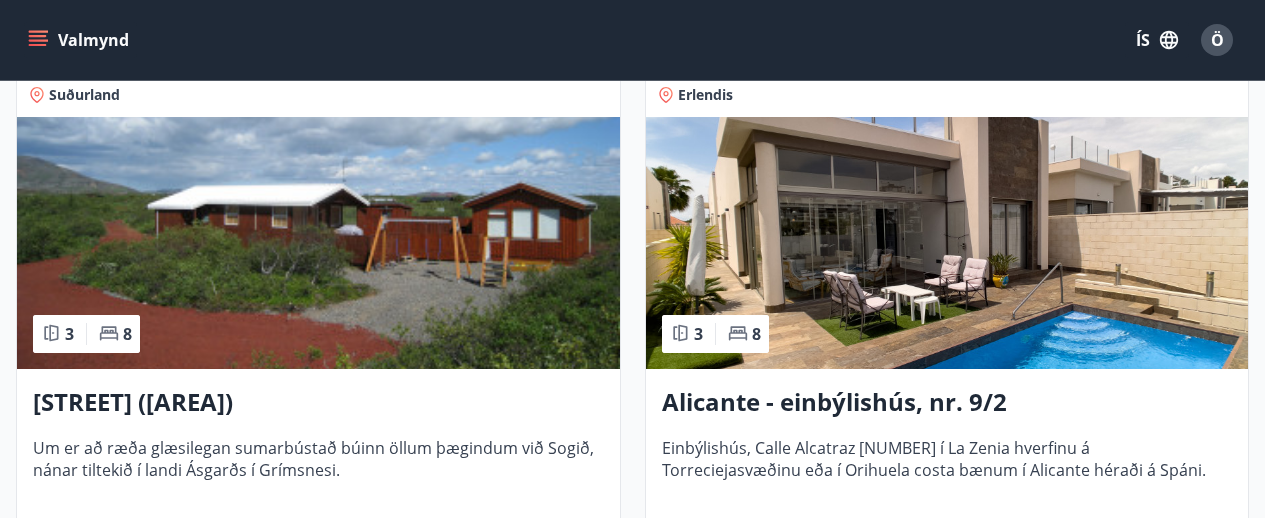 scroll, scrollTop: 600, scrollLeft: 0, axis: vertical 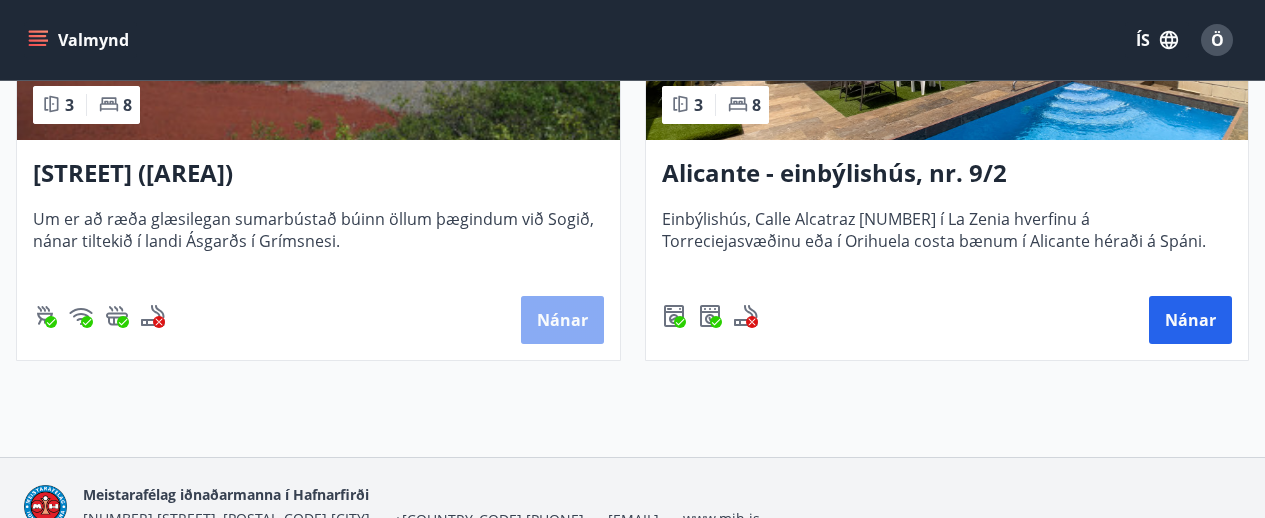 click on "Nánar" at bounding box center (562, 320) 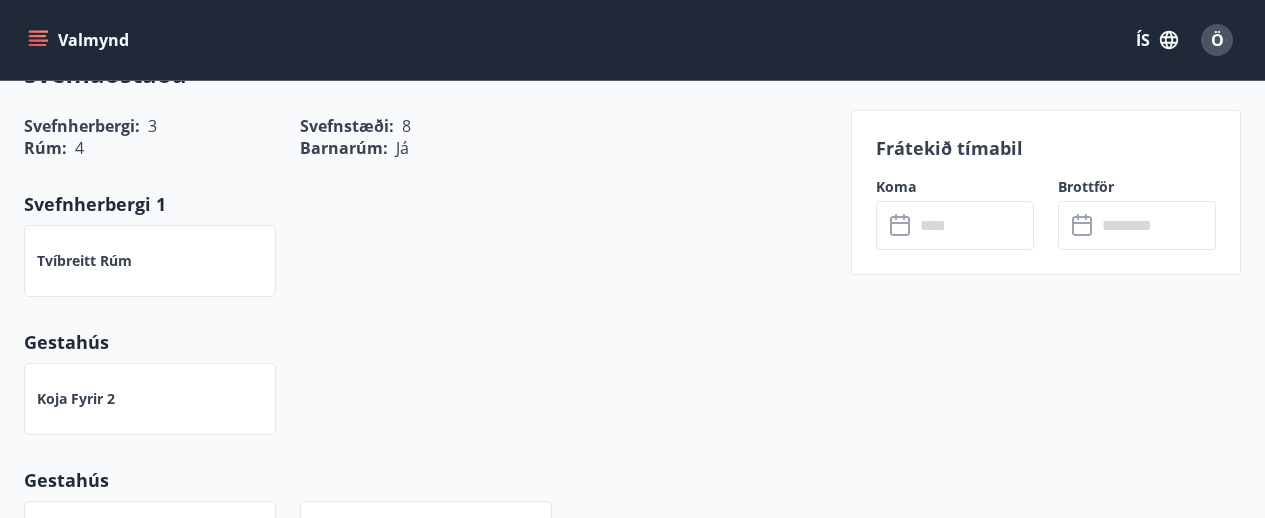scroll, scrollTop: 600, scrollLeft: 0, axis: vertical 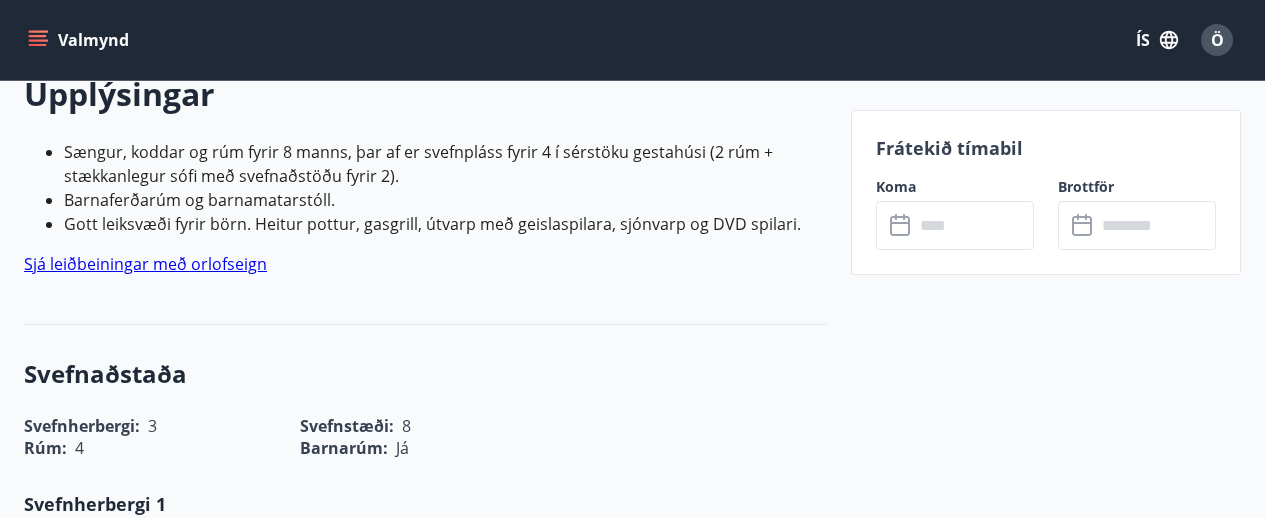 click at bounding box center [974, 225] 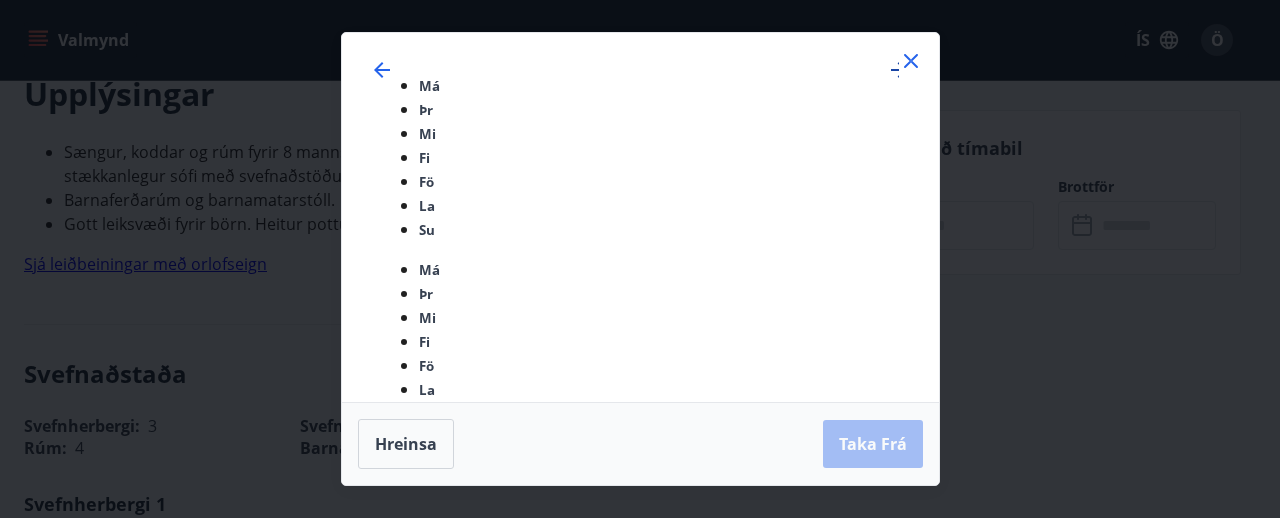 click at bounding box center [899, 70] 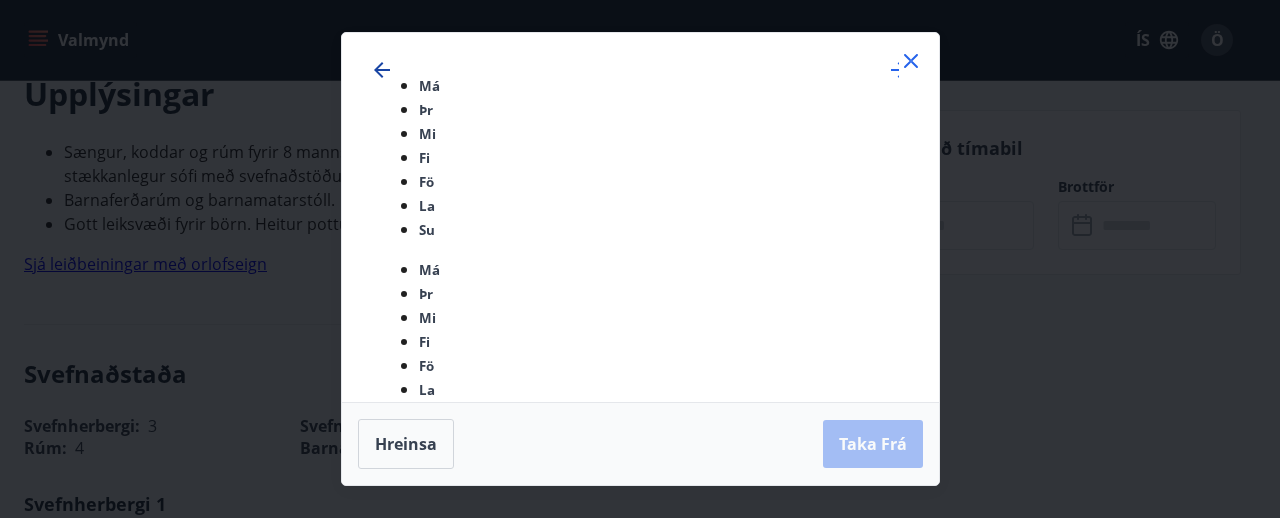 click at bounding box center (382, 70) 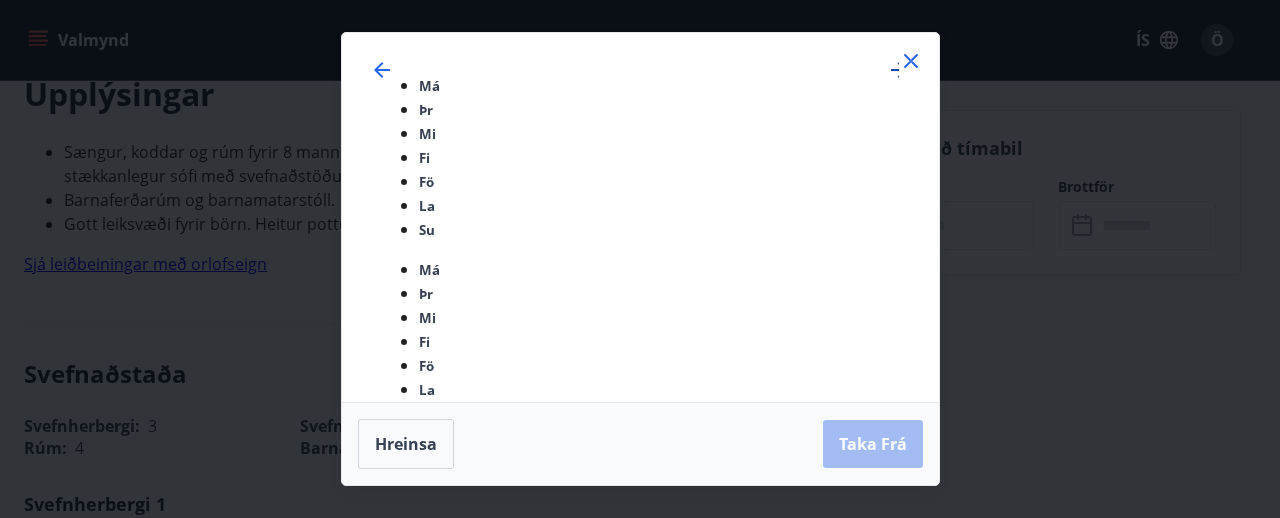 click at bounding box center [899, 70] 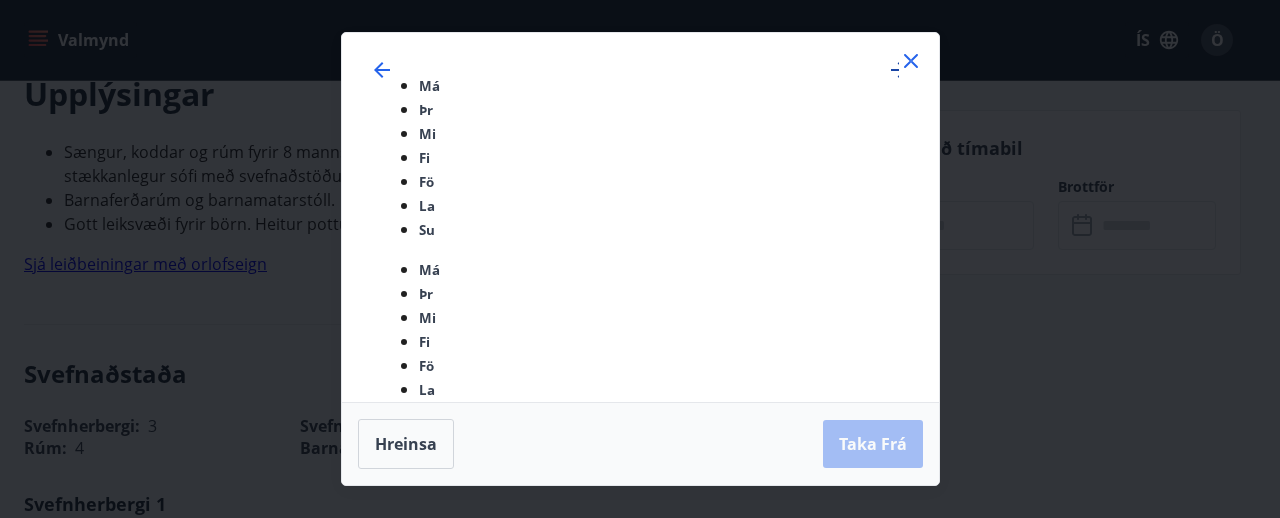 click at bounding box center (899, 70) 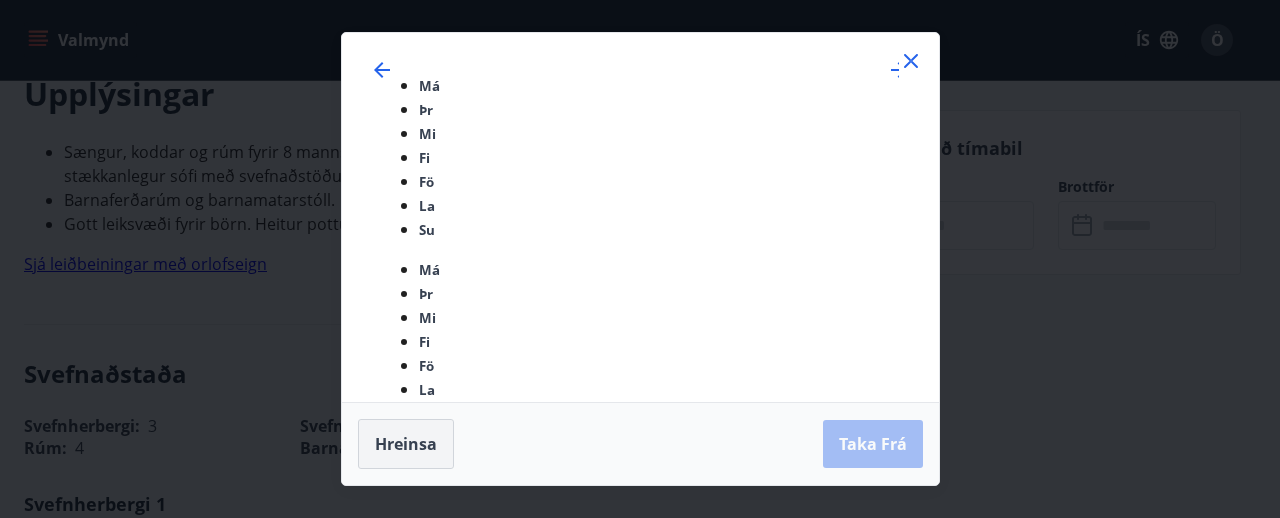 click on "Hreinsa" at bounding box center (406, 444) 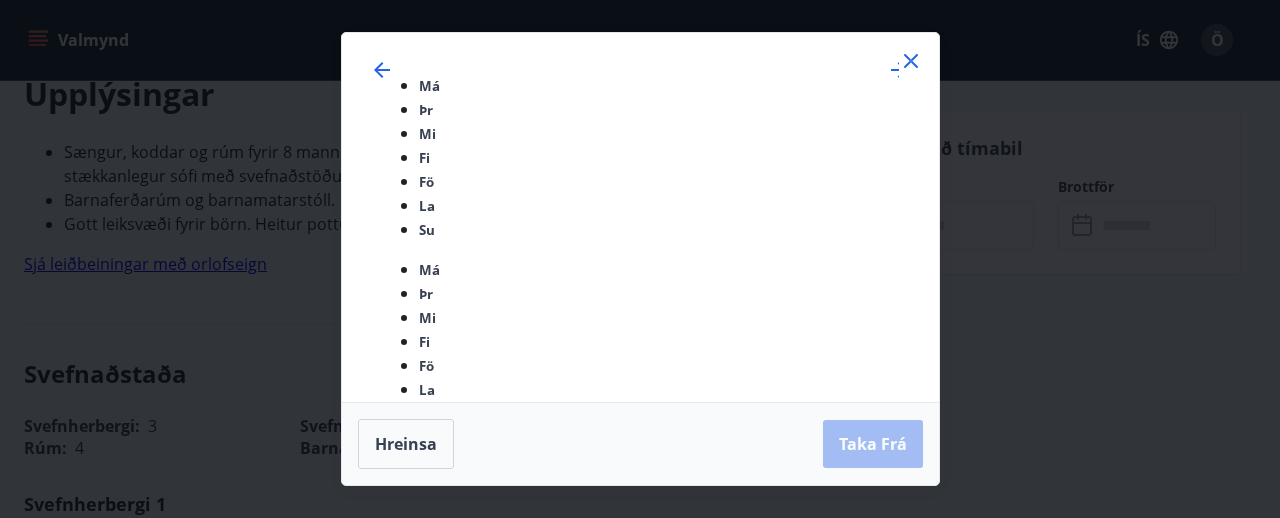 click at bounding box center [911, 61] 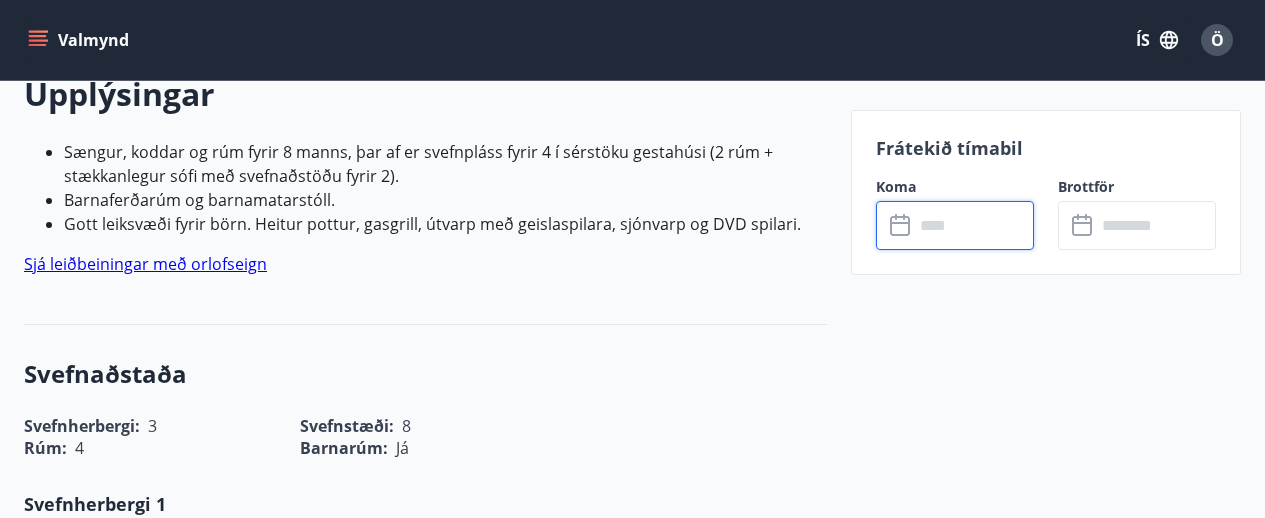 scroll, scrollTop: 0, scrollLeft: 0, axis: both 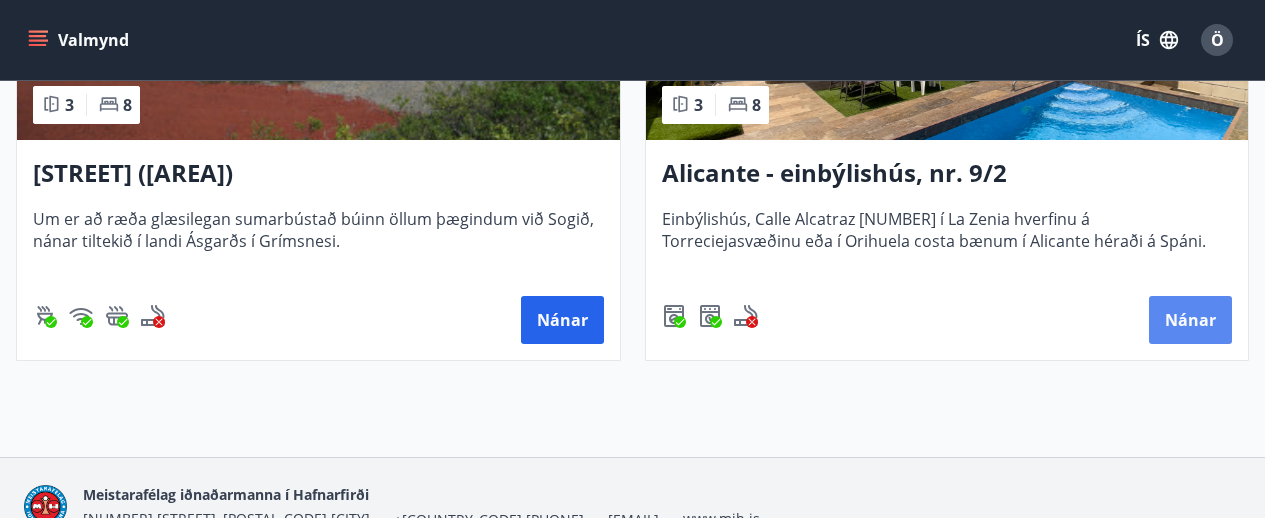 click on "Nánar" at bounding box center (562, 320) 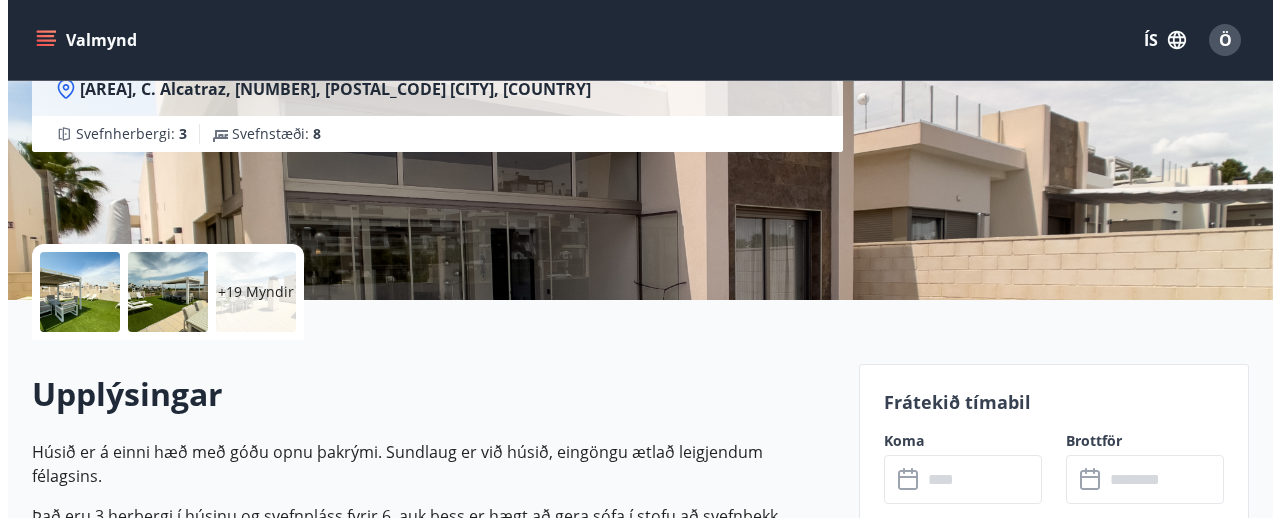 scroll, scrollTop: 600, scrollLeft: 0, axis: vertical 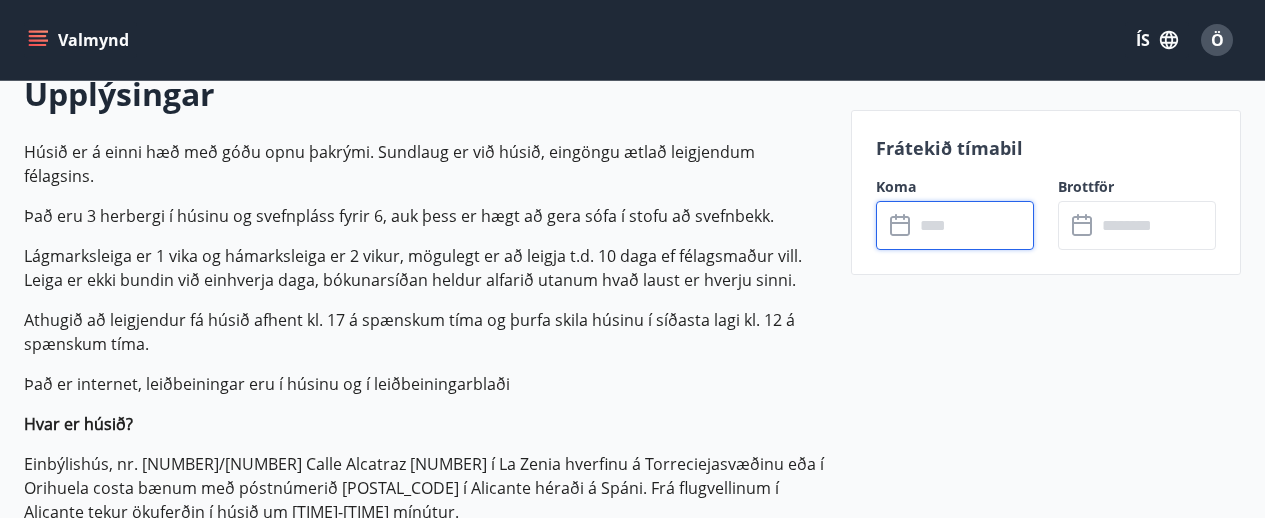 click at bounding box center (974, 225) 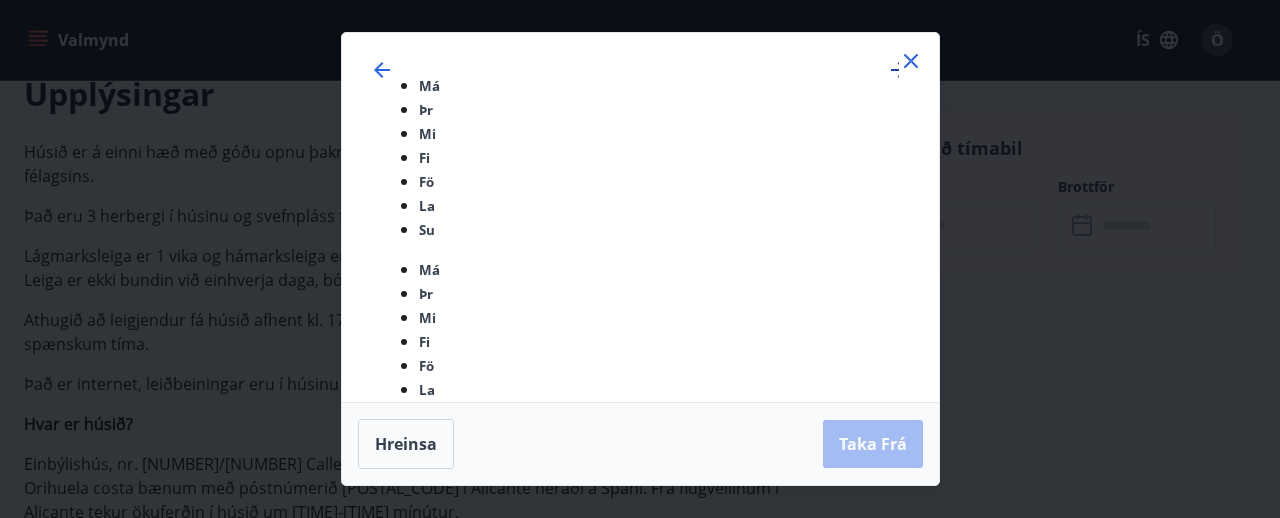 click at bounding box center (899, 70) 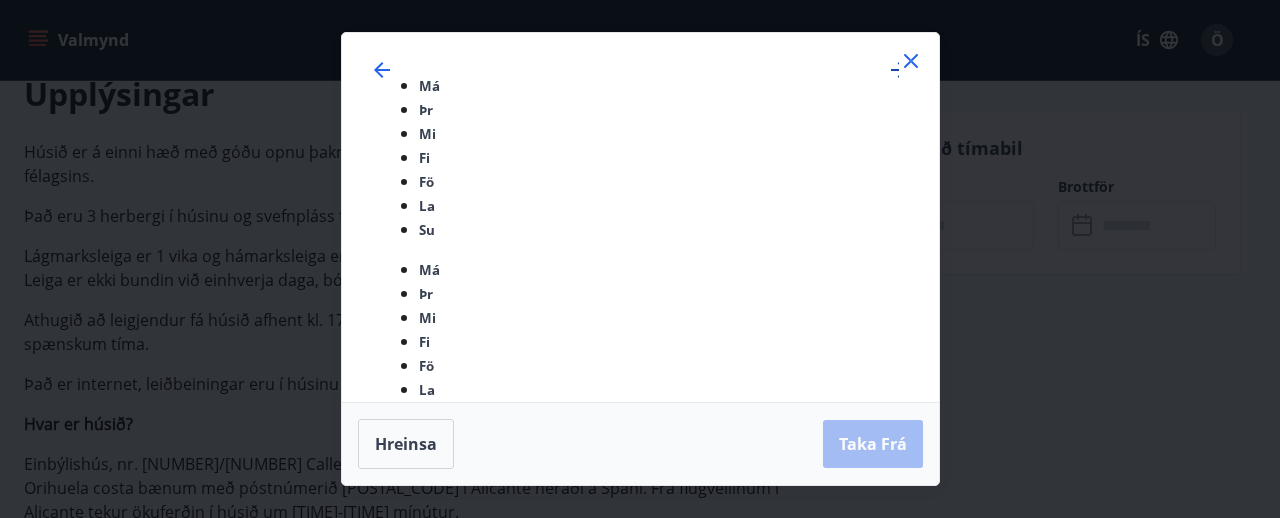 click at bounding box center [899, 70] 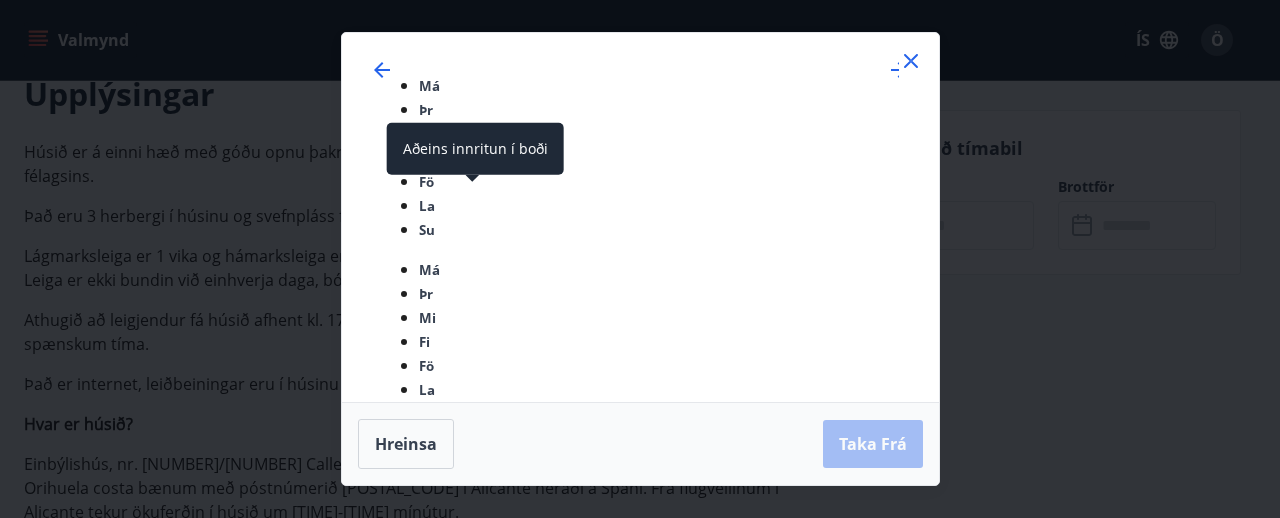 click on "10" at bounding box center [470, 875] 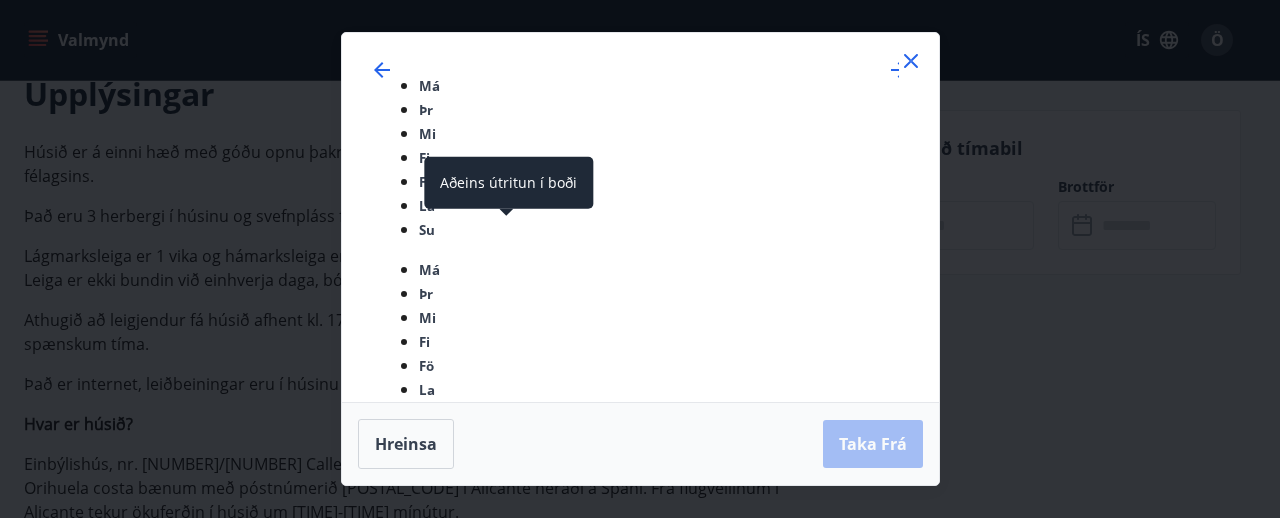 click on "18" at bounding box center [506, 911] 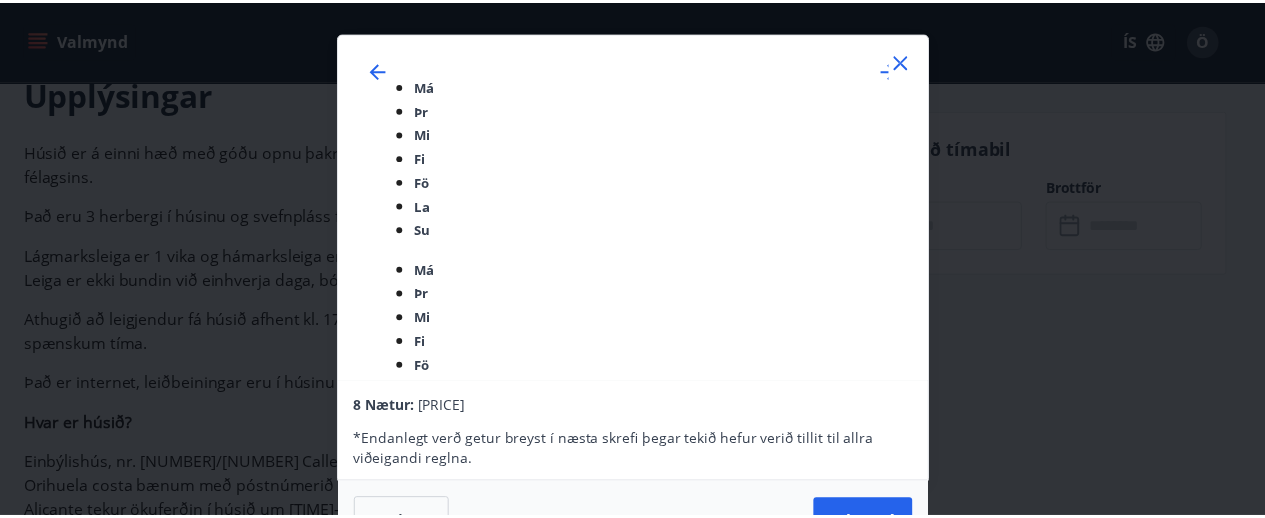 scroll, scrollTop: 2, scrollLeft: 0, axis: vertical 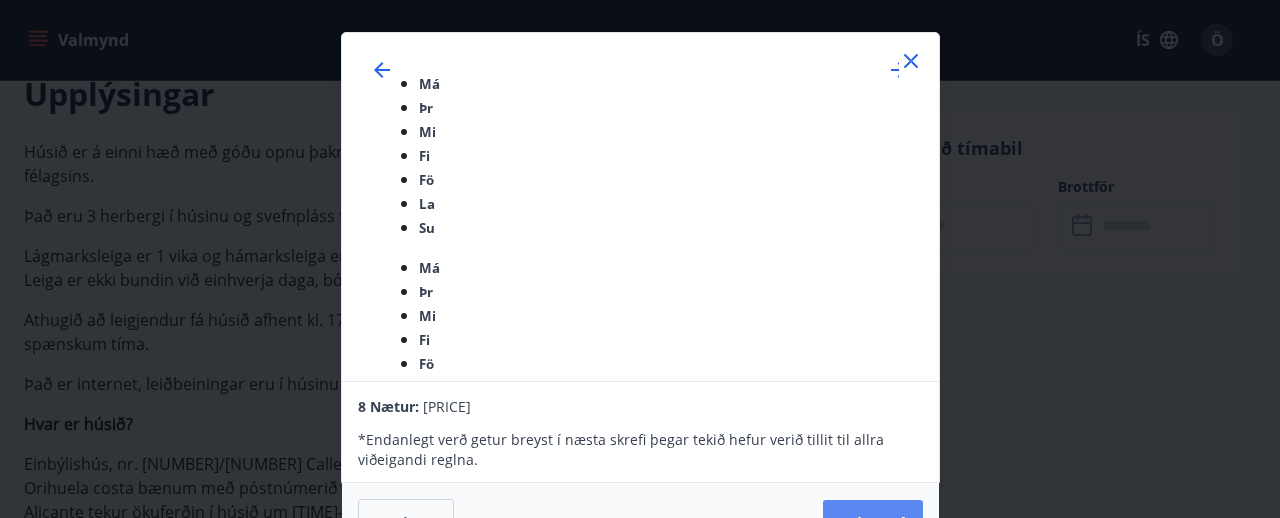 click on "Taka Frá" at bounding box center [873, 524] 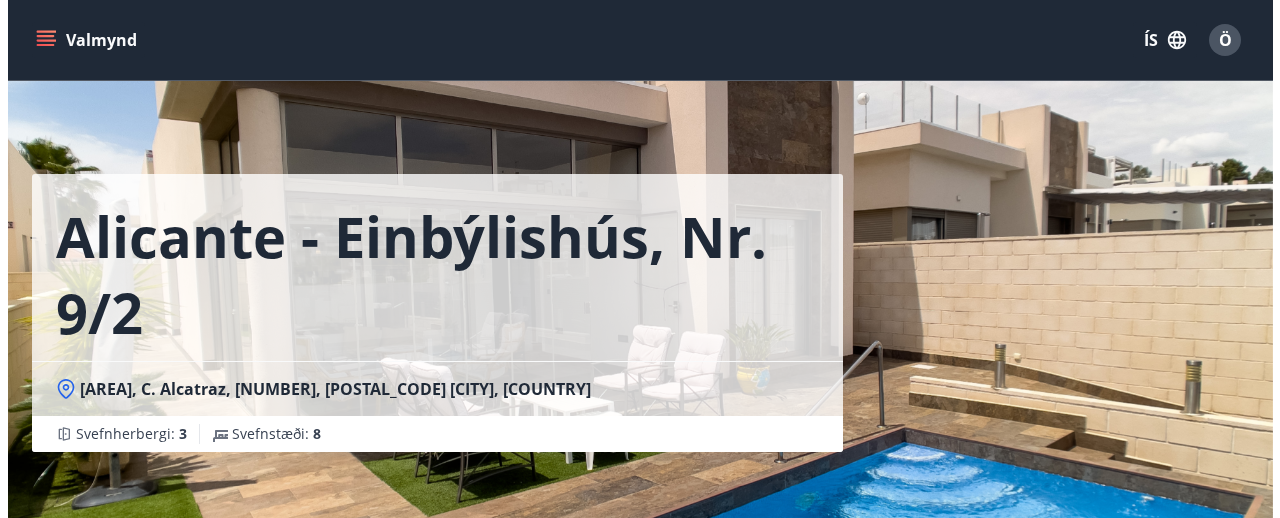 scroll, scrollTop: 300, scrollLeft: 0, axis: vertical 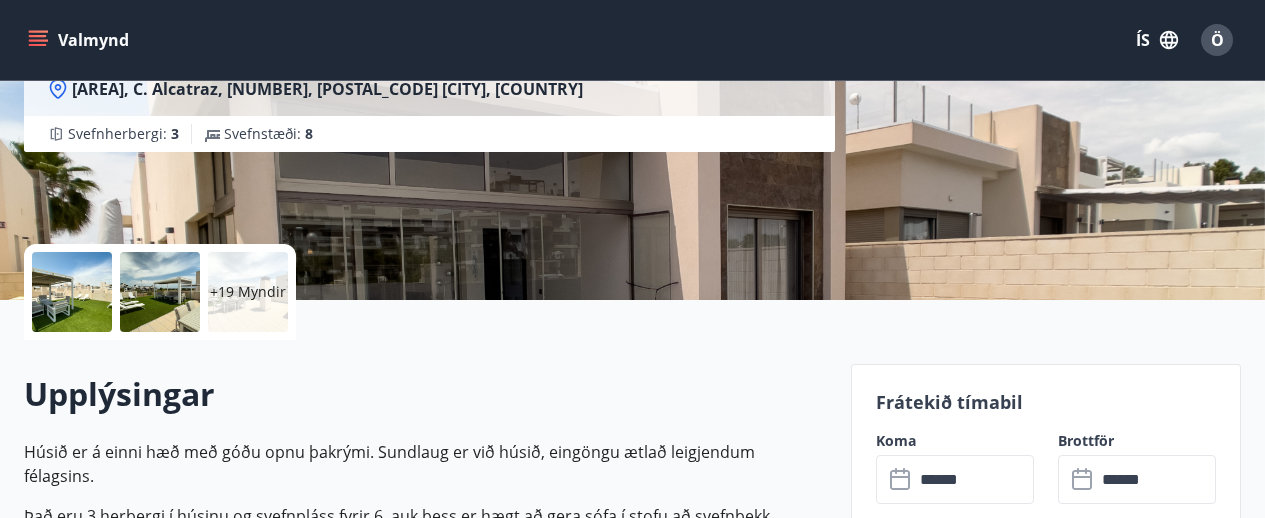 click on "+19 Myndir" at bounding box center [248, 292] 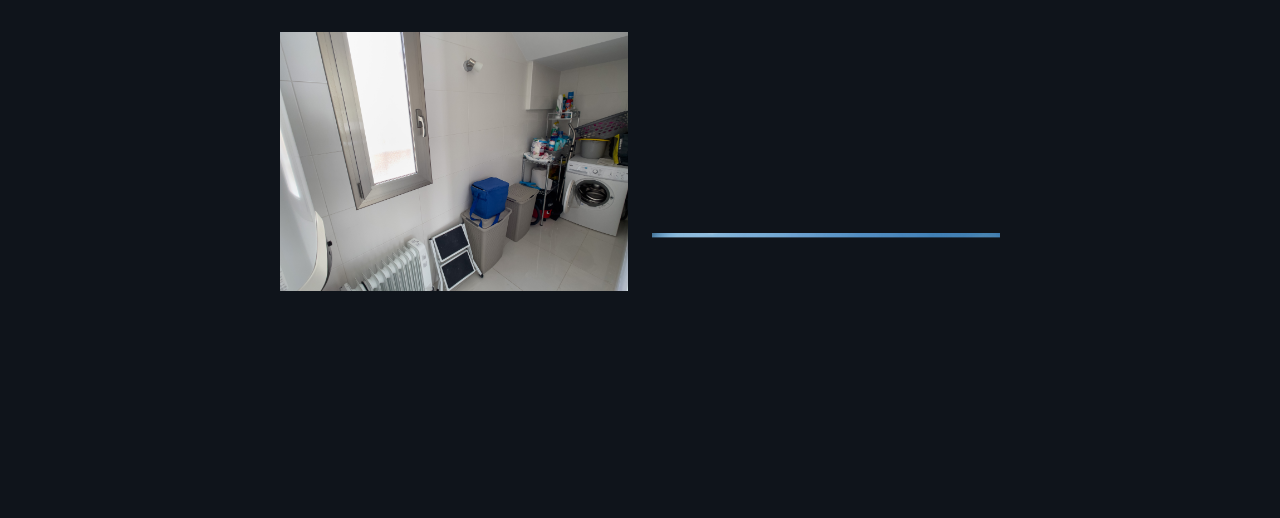 scroll, scrollTop: 0, scrollLeft: 0, axis: both 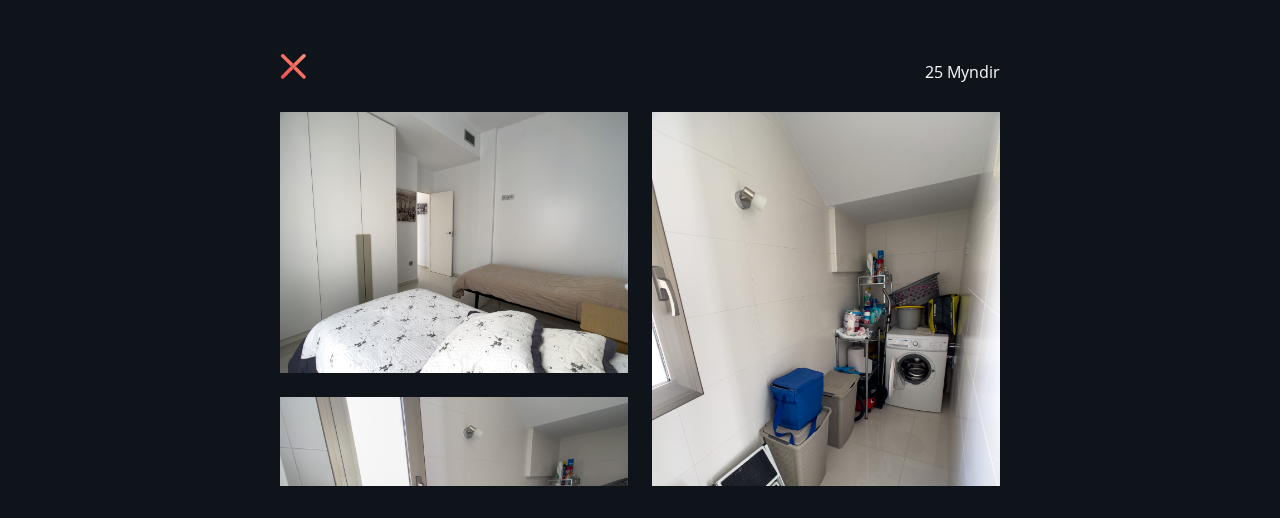 click at bounding box center [296, 69] 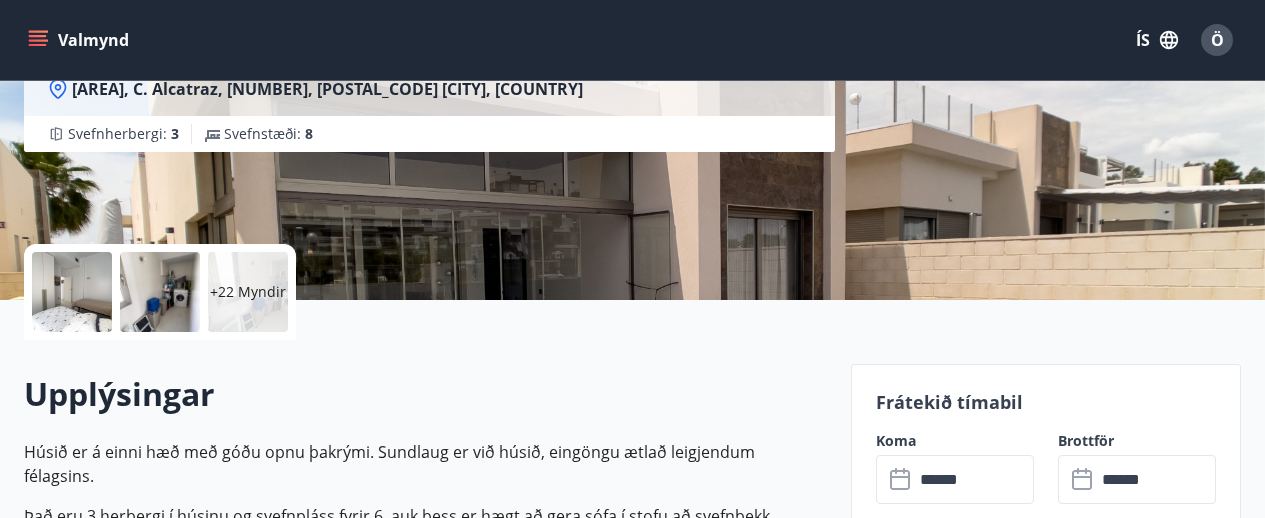 click on "+22 Myndir" at bounding box center (248, 292) 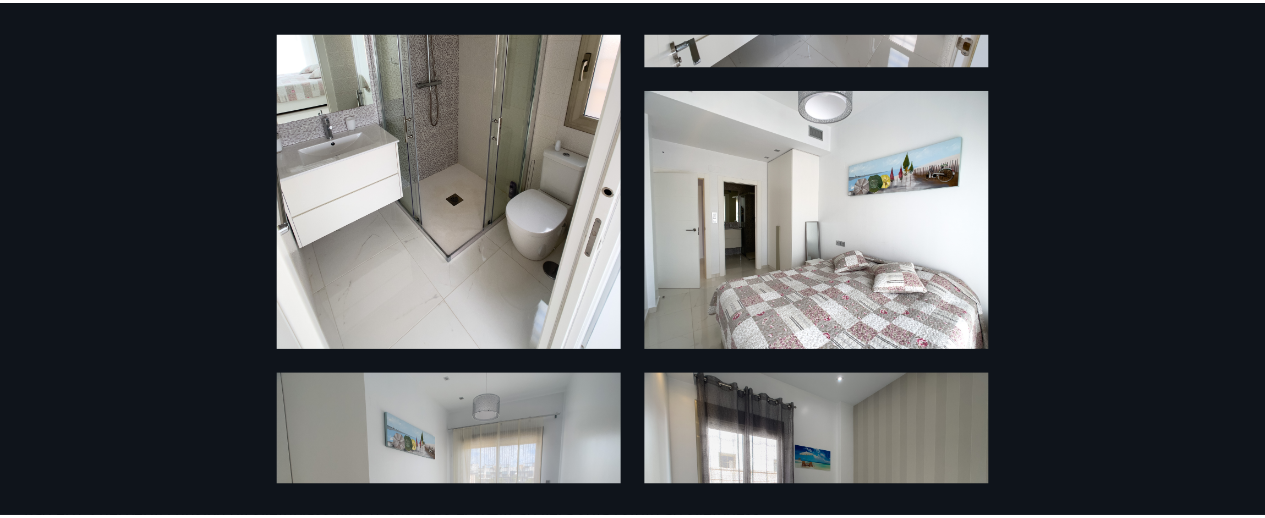 scroll, scrollTop: 0, scrollLeft: 0, axis: both 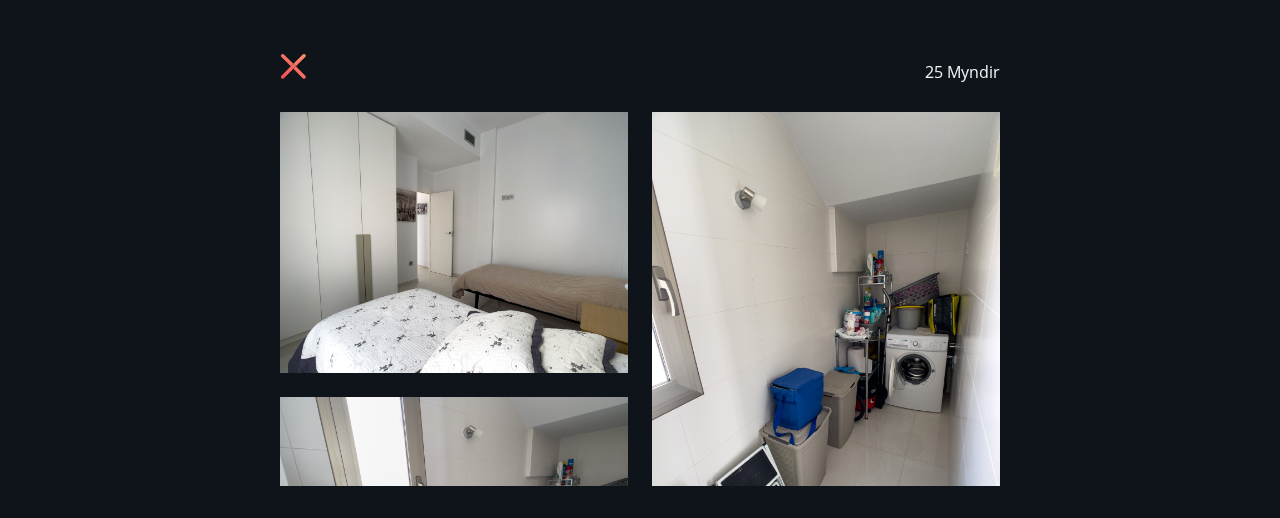 click at bounding box center (293, 66) 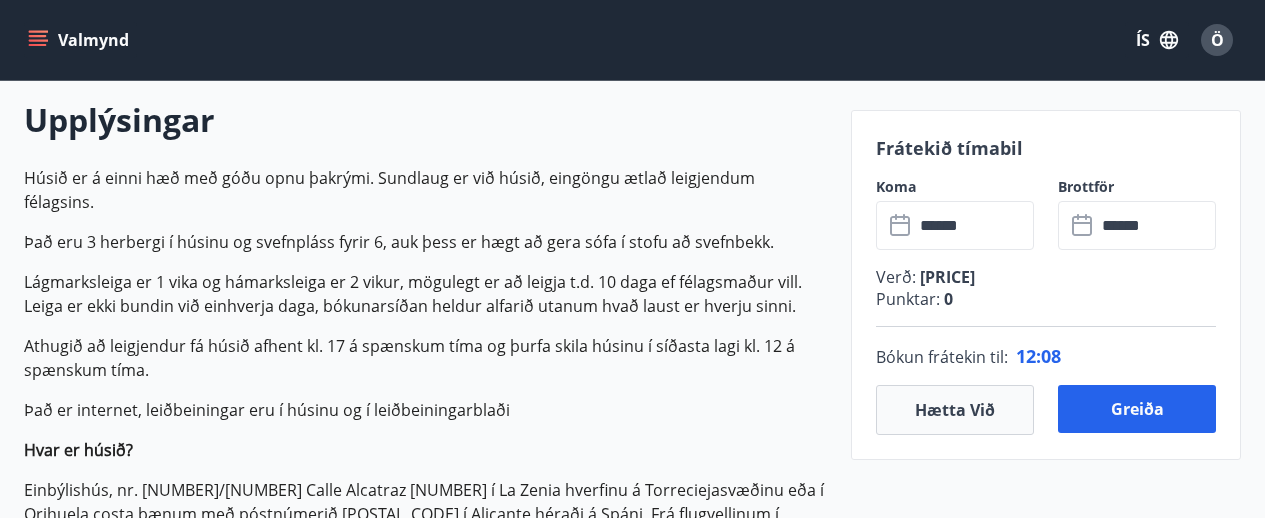 scroll, scrollTop: 600, scrollLeft: 0, axis: vertical 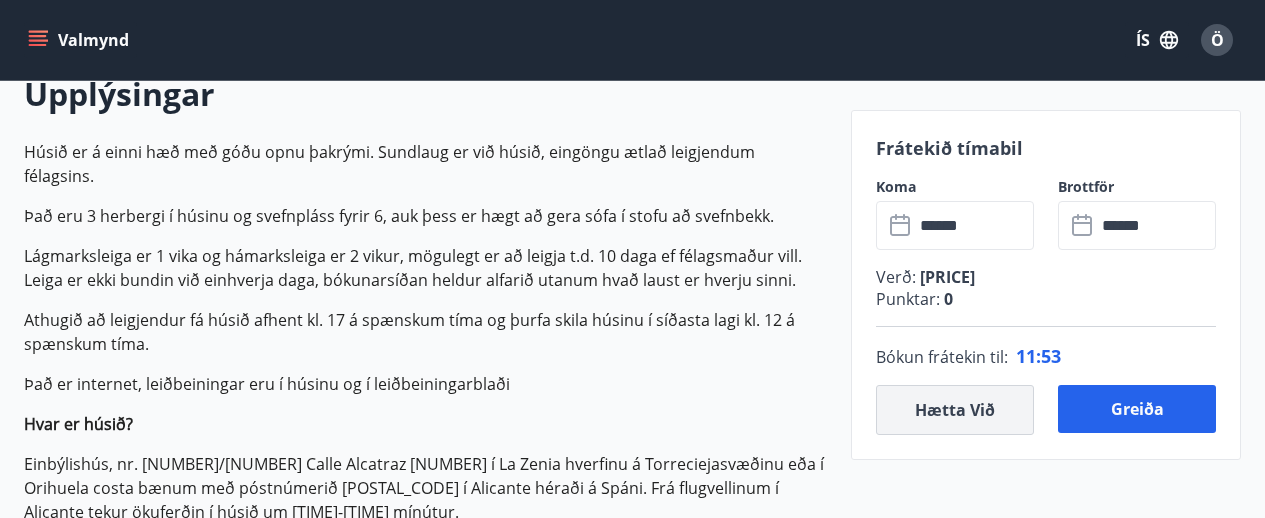 click on "Hætta við" at bounding box center [955, 410] 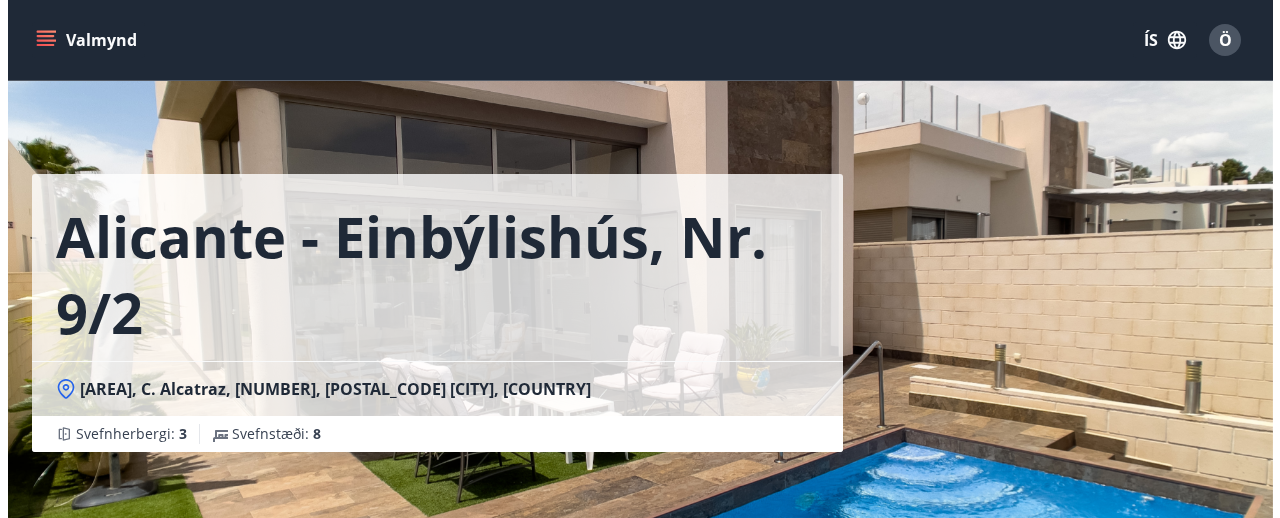 scroll, scrollTop: 600, scrollLeft: 0, axis: vertical 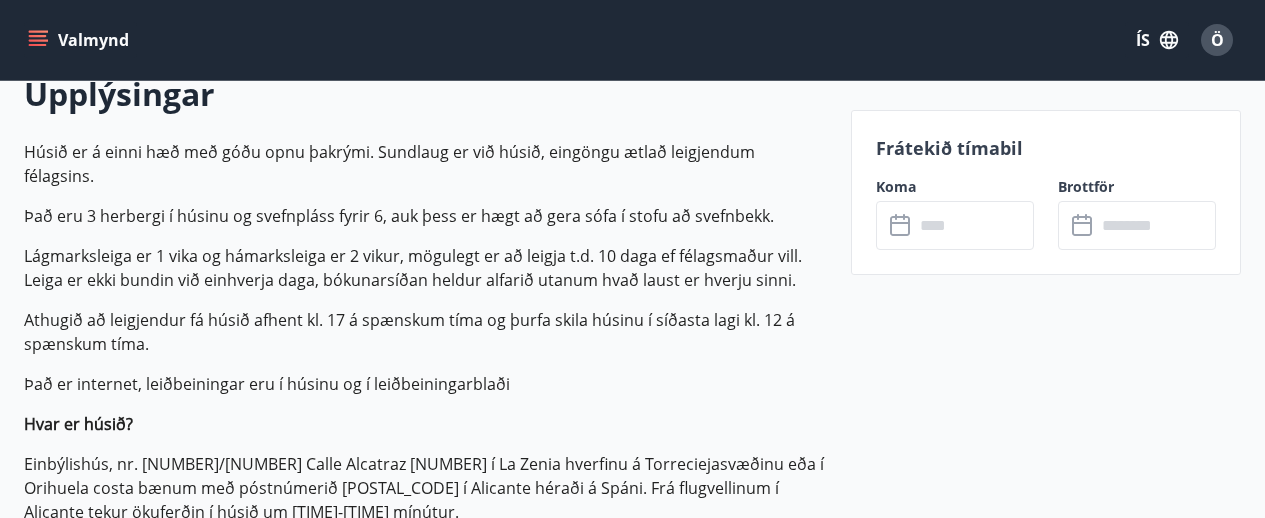 click at bounding box center [974, 225] 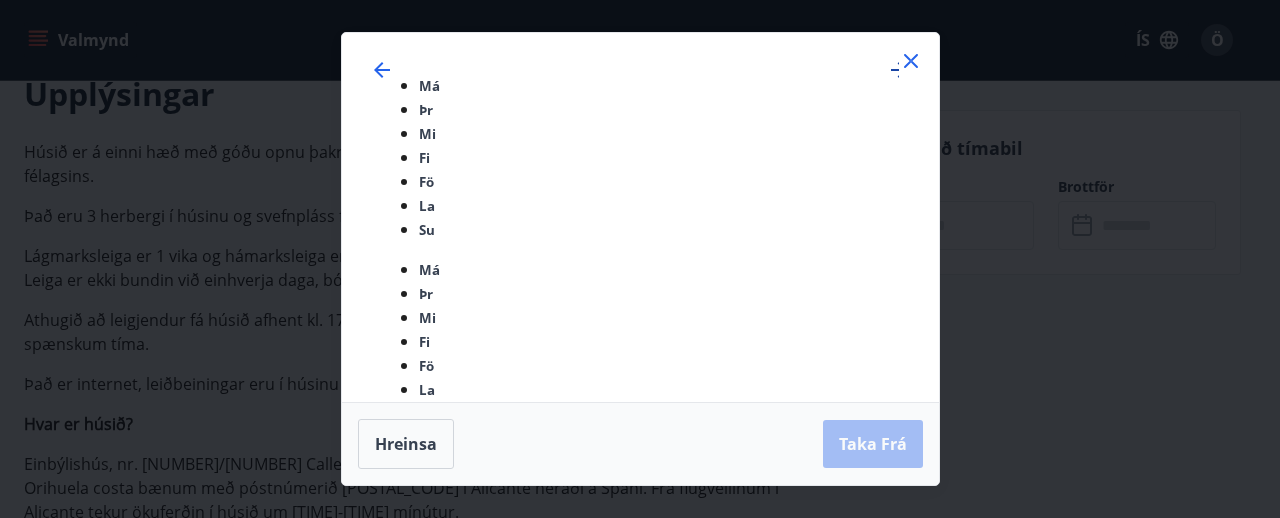 click at bounding box center (899, 70) 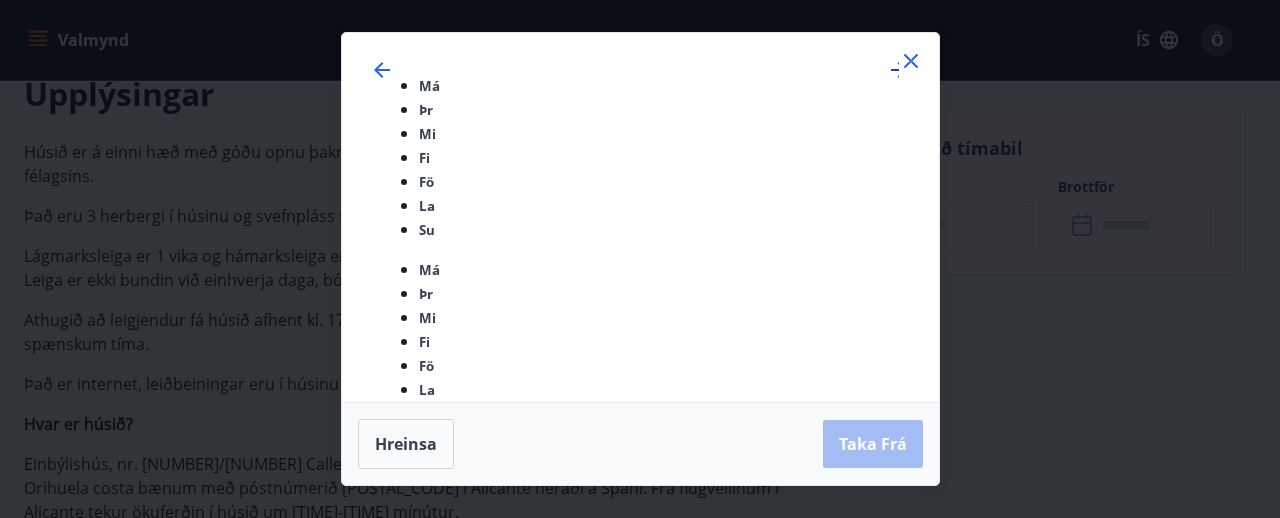 click at bounding box center (899, 70) 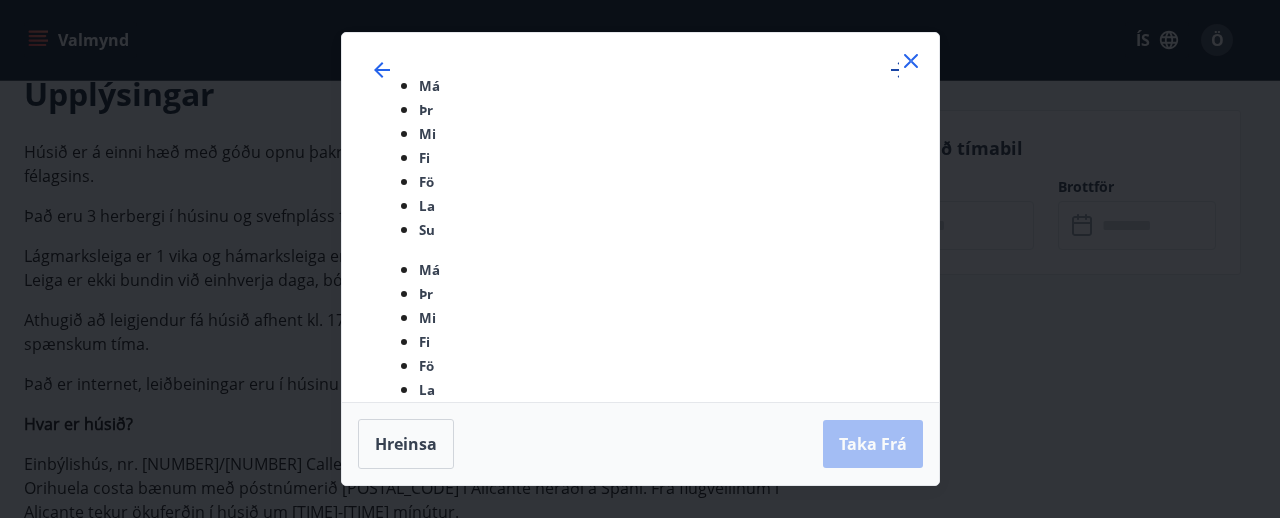 click at bounding box center [899, 70] 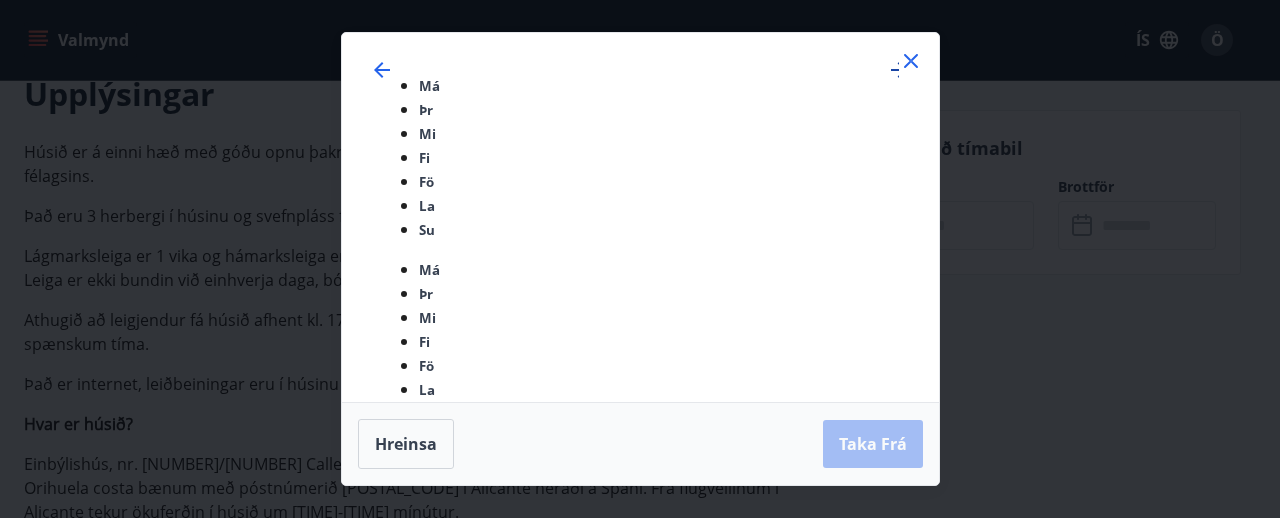 click at bounding box center (899, 70) 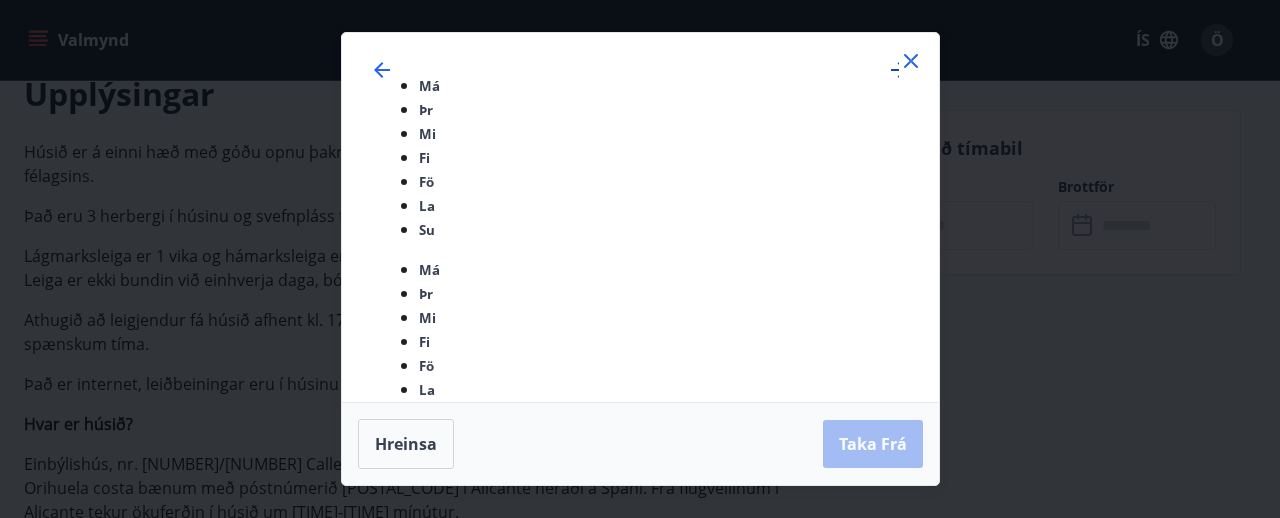 click at bounding box center (899, 70) 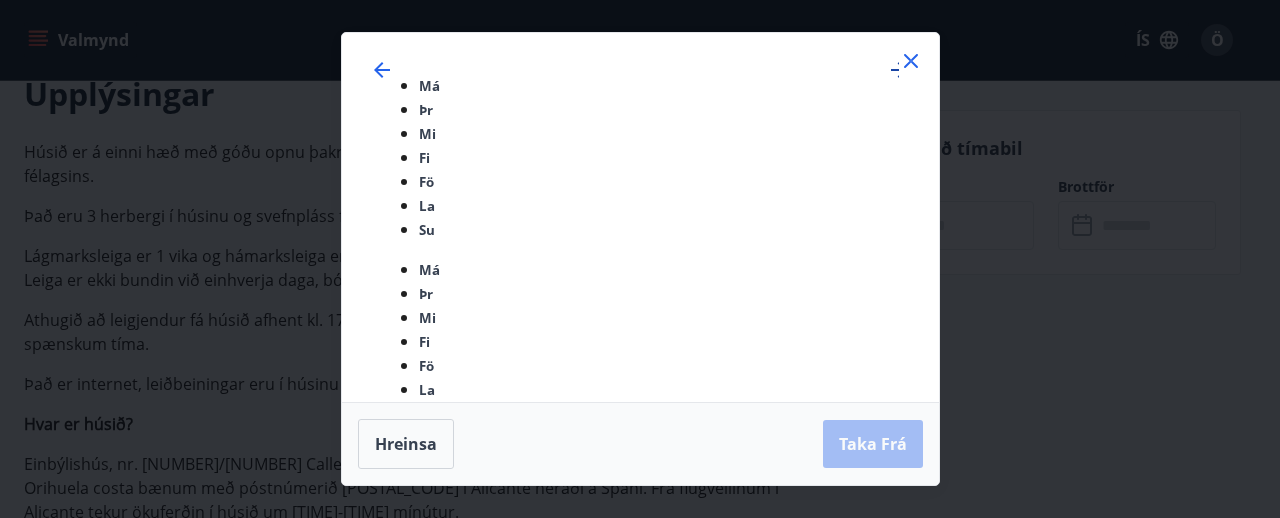 click at bounding box center (899, 70) 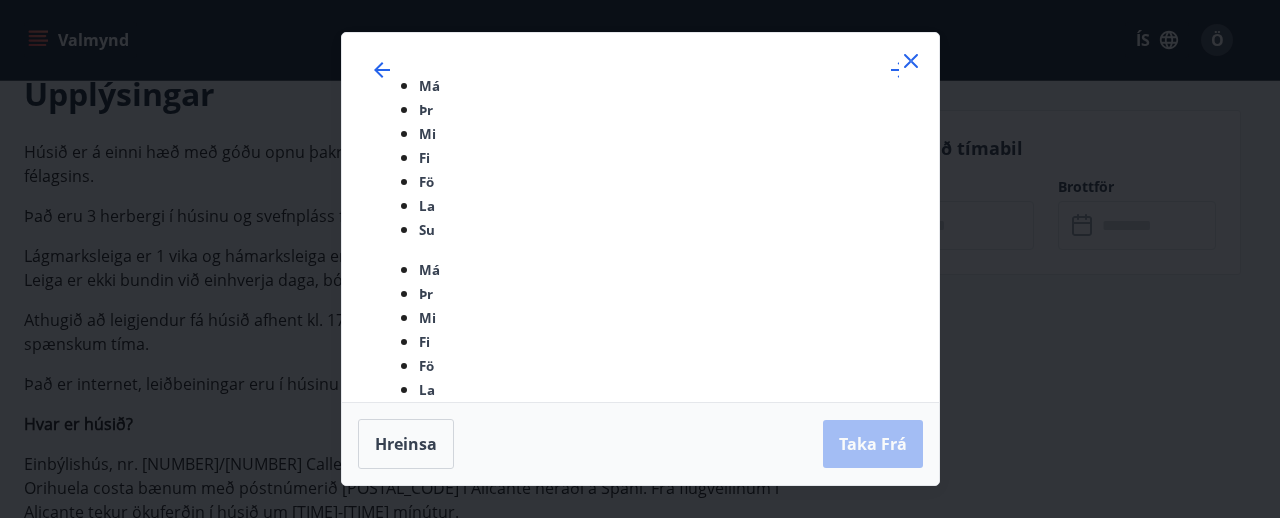 click on "27" at bounding box center (398, 983) 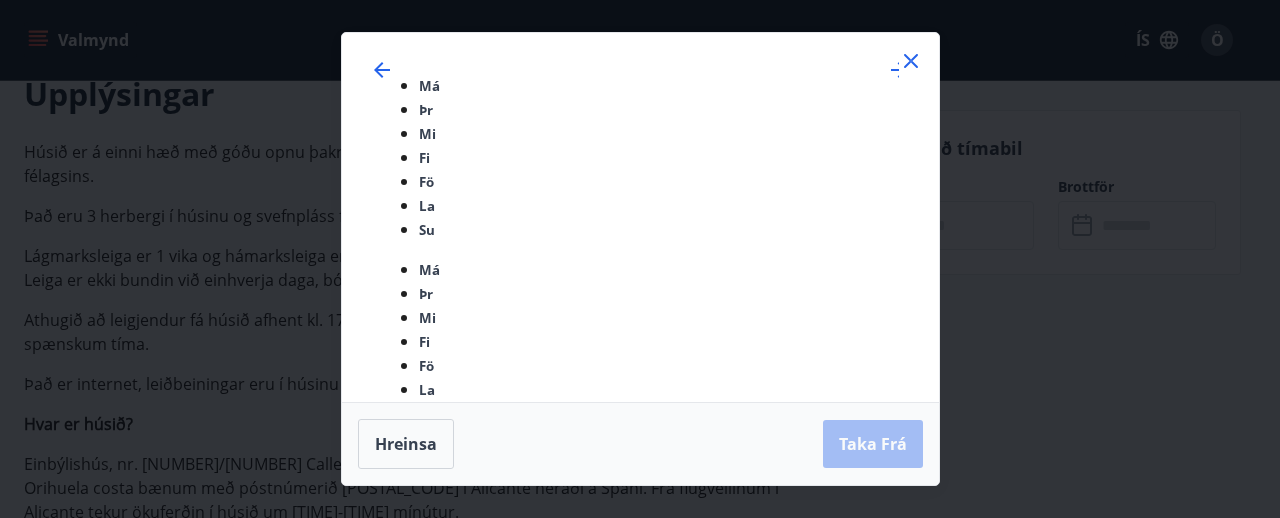 click on "10" at bounding box center (398, 1239) 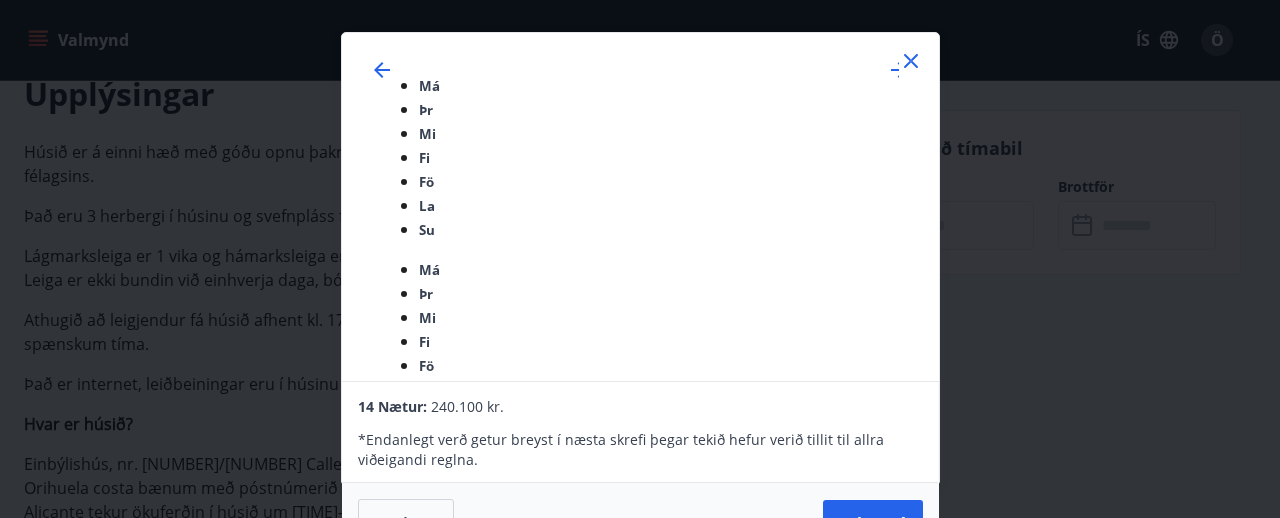 scroll, scrollTop: 2, scrollLeft: 0, axis: vertical 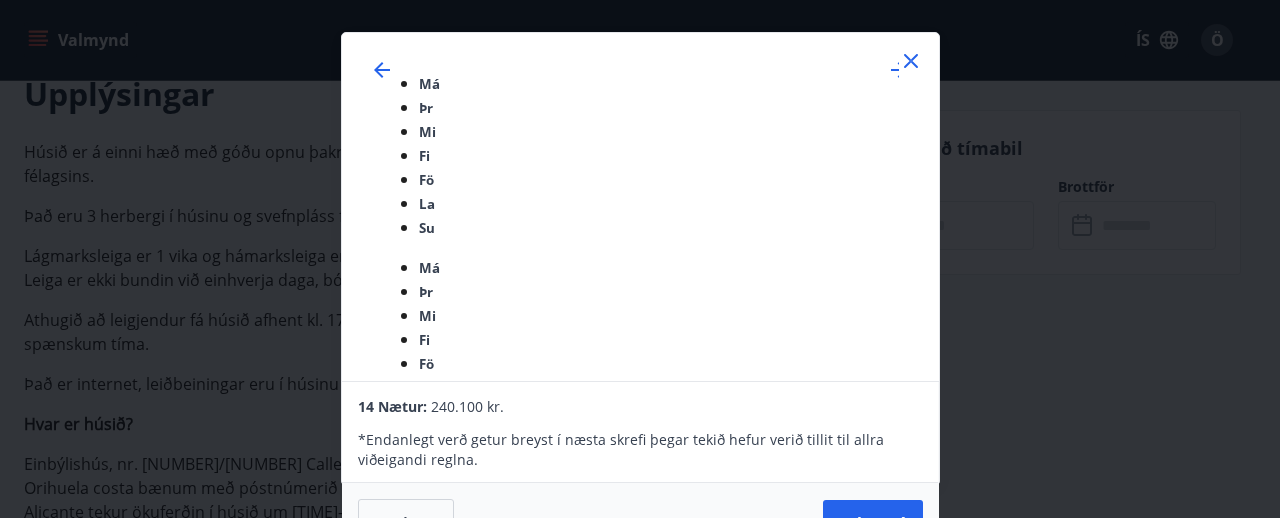 drag, startPoint x: 912, startPoint y: 62, endPoint x: 846, endPoint y: 145, distance: 106.04244 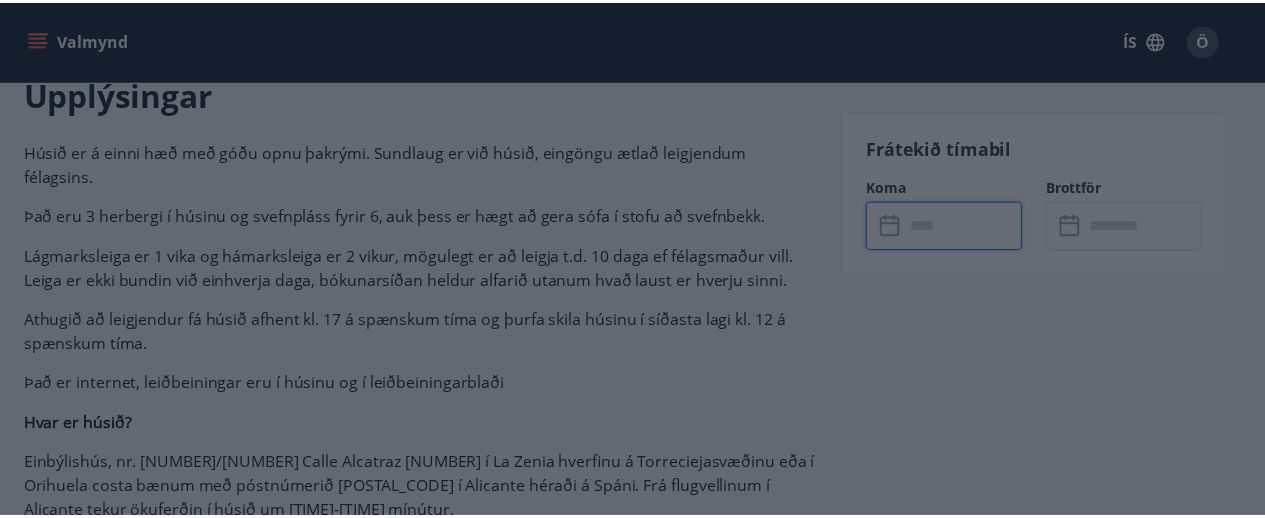 scroll, scrollTop: 0, scrollLeft: 0, axis: both 